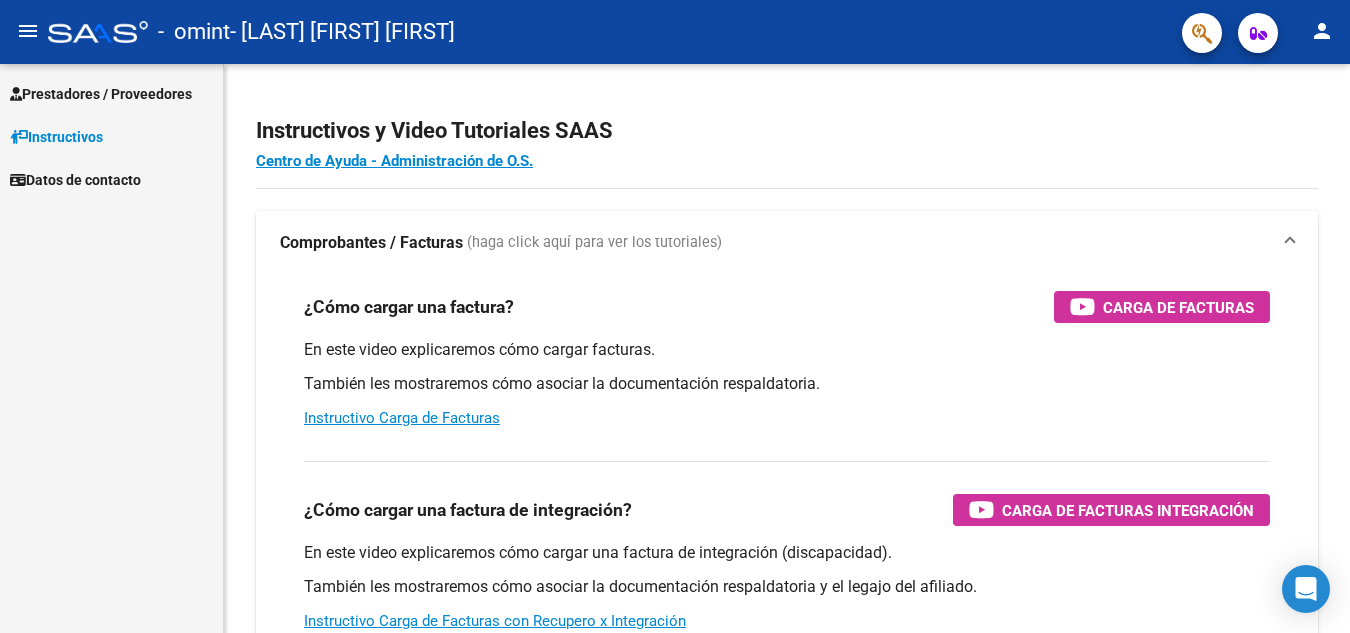 scroll, scrollTop: 0, scrollLeft: 0, axis: both 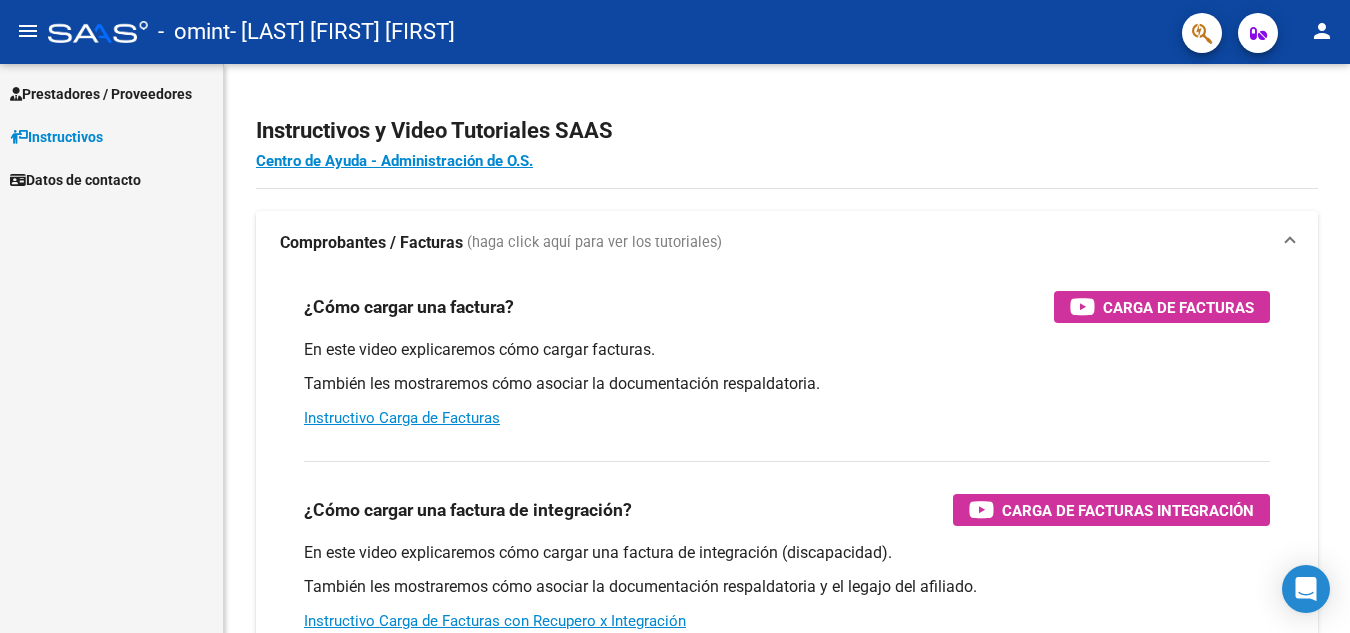 click on "Prestadores / Proveedores" at bounding box center [101, 94] 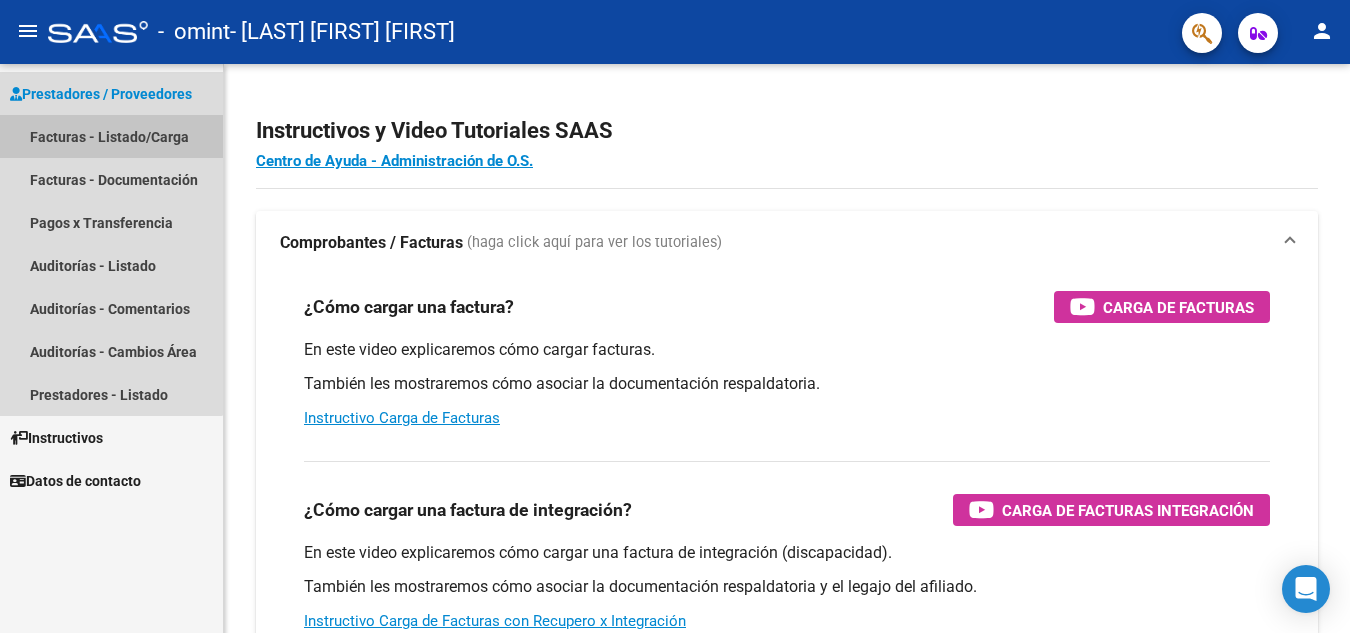 click on "Facturas - Listado/Carga" at bounding box center (111, 136) 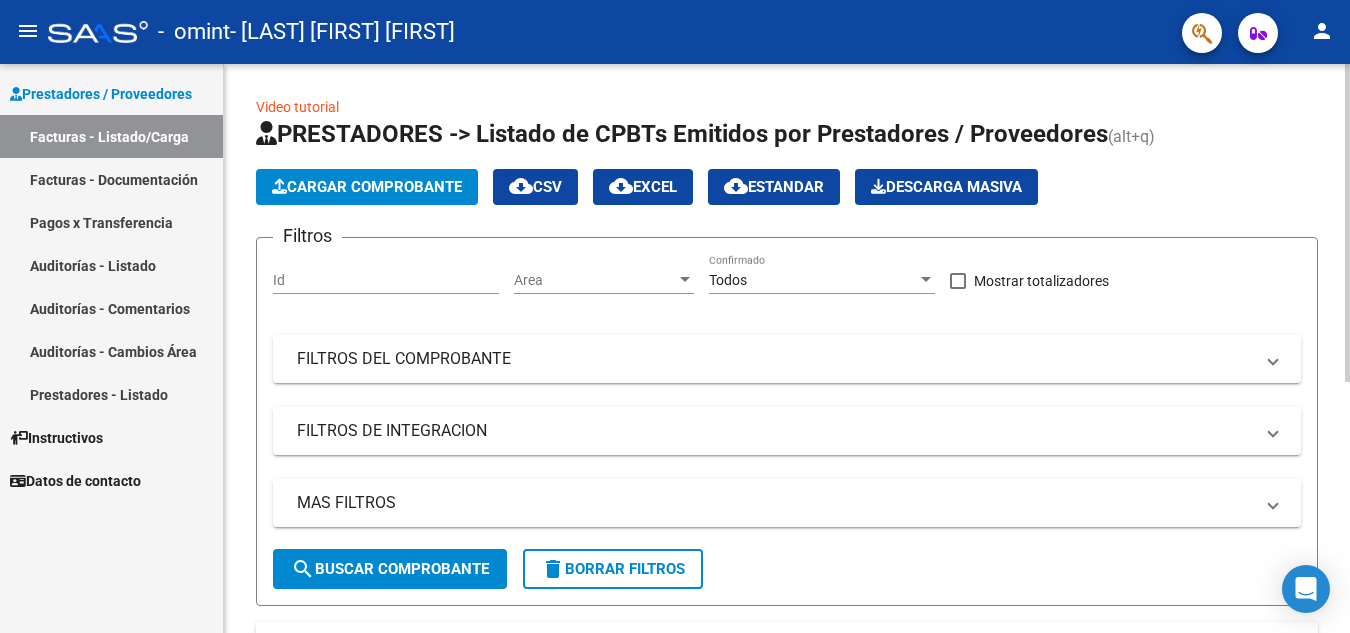 click on "Id" at bounding box center (386, 280) 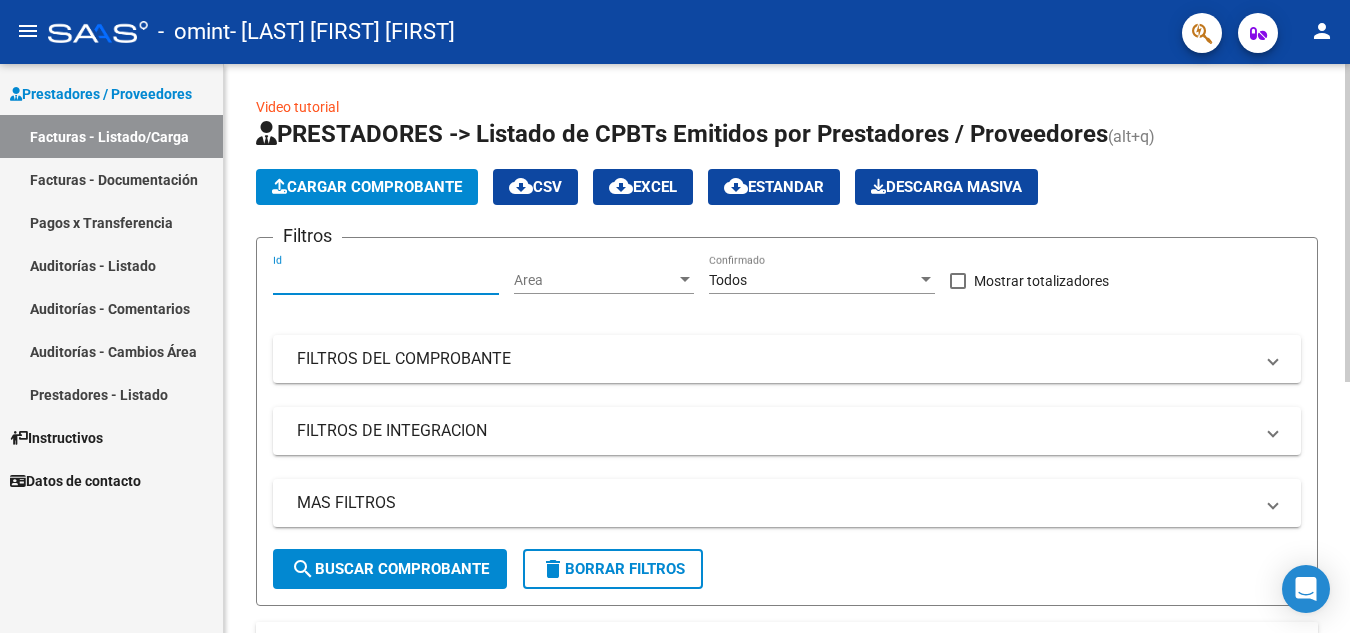 click on "Id" at bounding box center (386, 280) 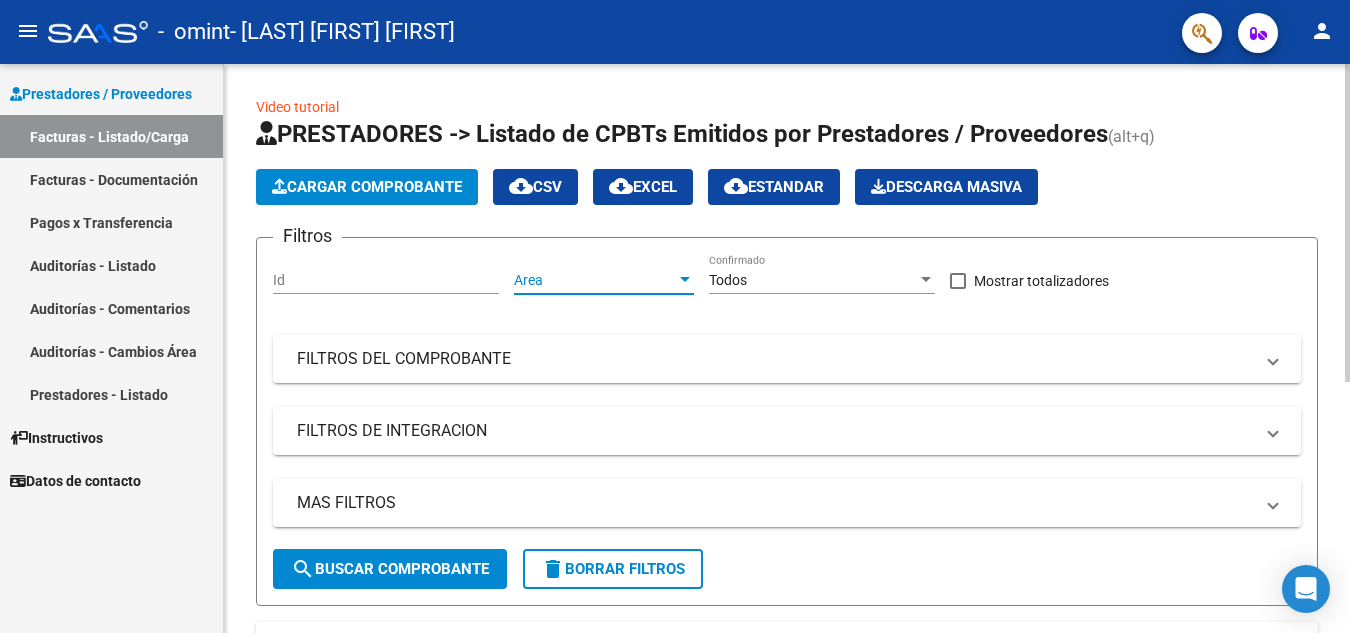 click at bounding box center (685, 280) 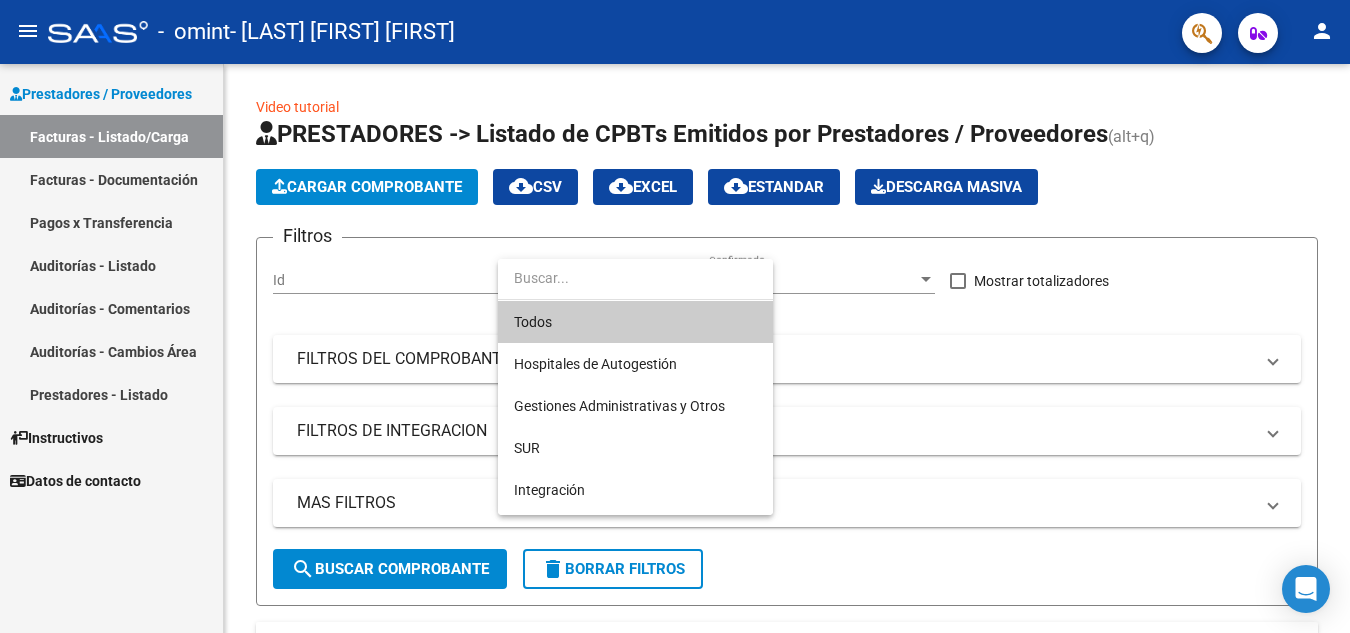 scroll, scrollTop: 120, scrollLeft: 0, axis: vertical 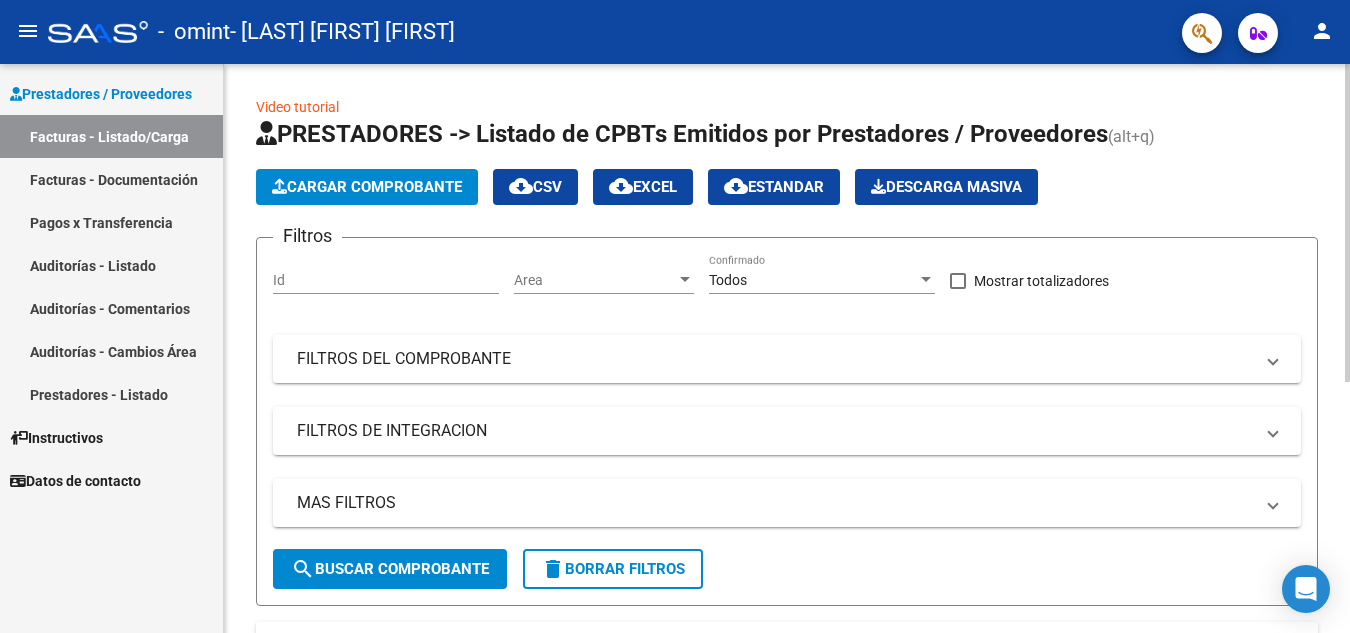 click on "Todos Confirmado" 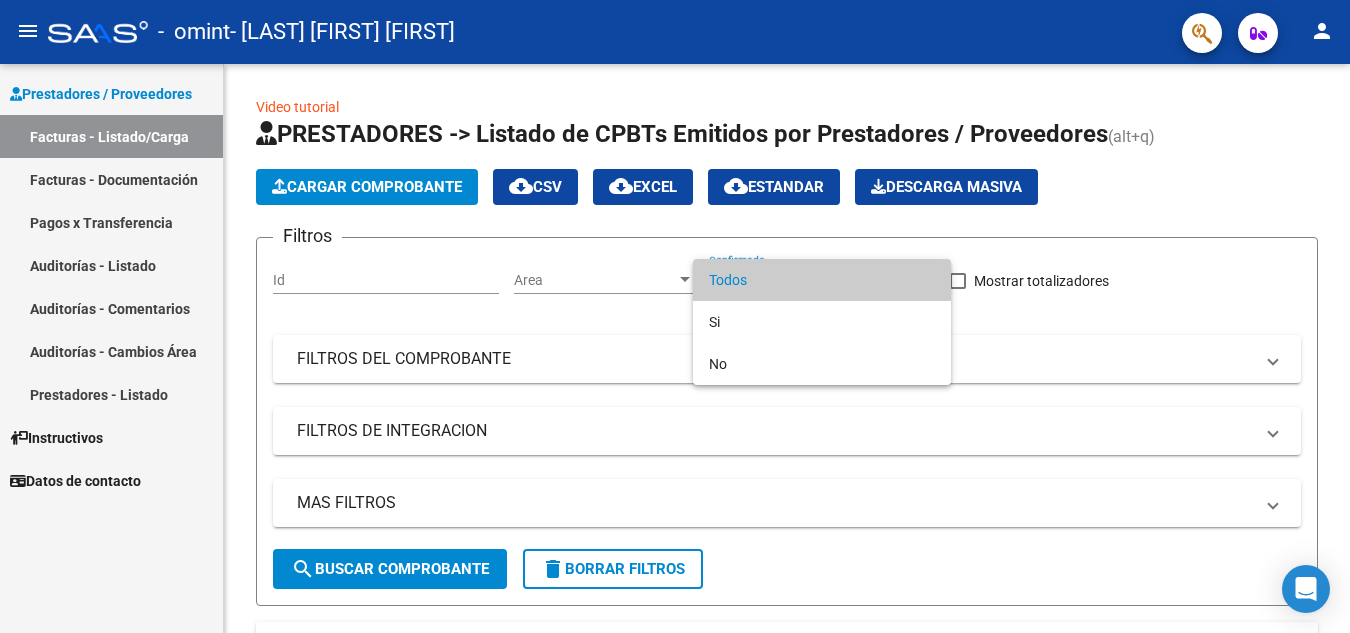 click at bounding box center [675, 316] 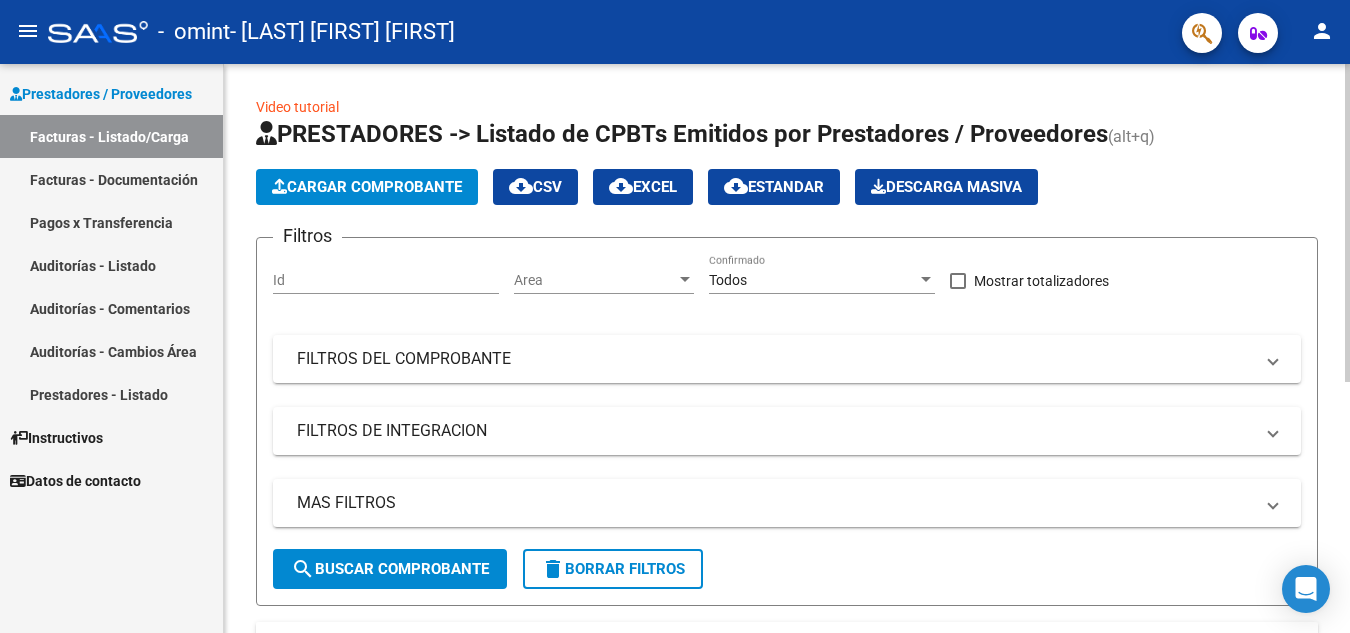 click at bounding box center [926, 280] 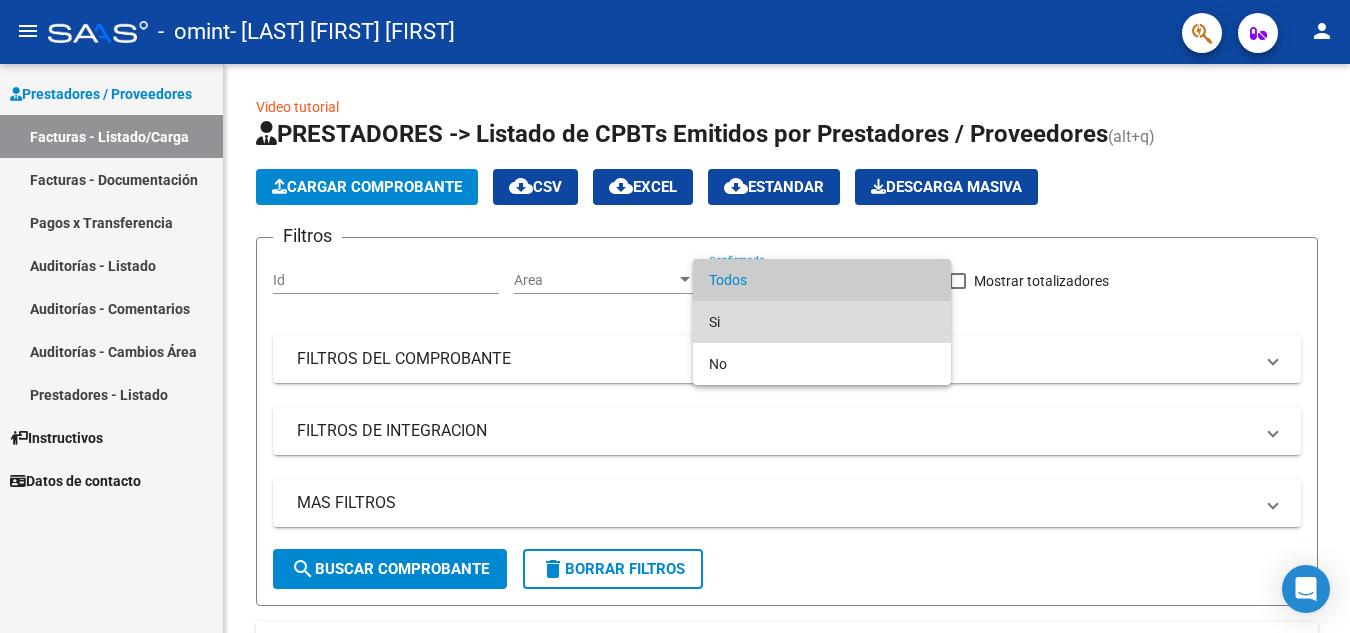 click on "Si" at bounding box center [822, 322] 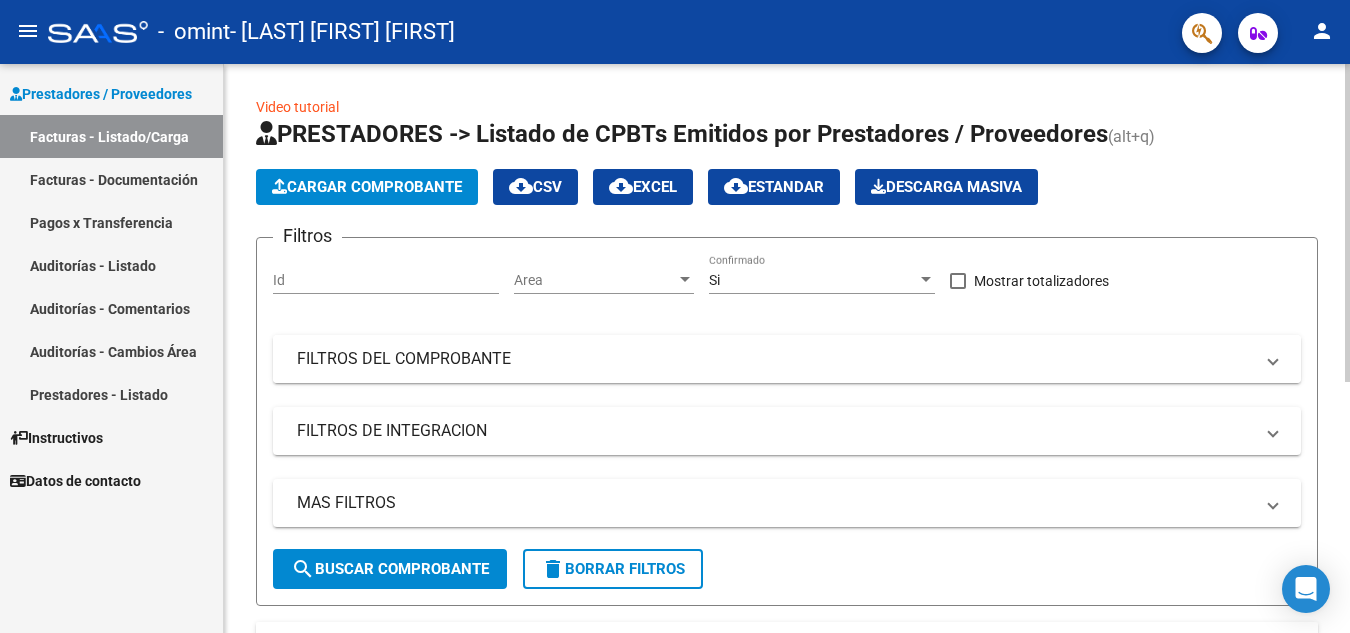click at bounding box center [1273, 359] 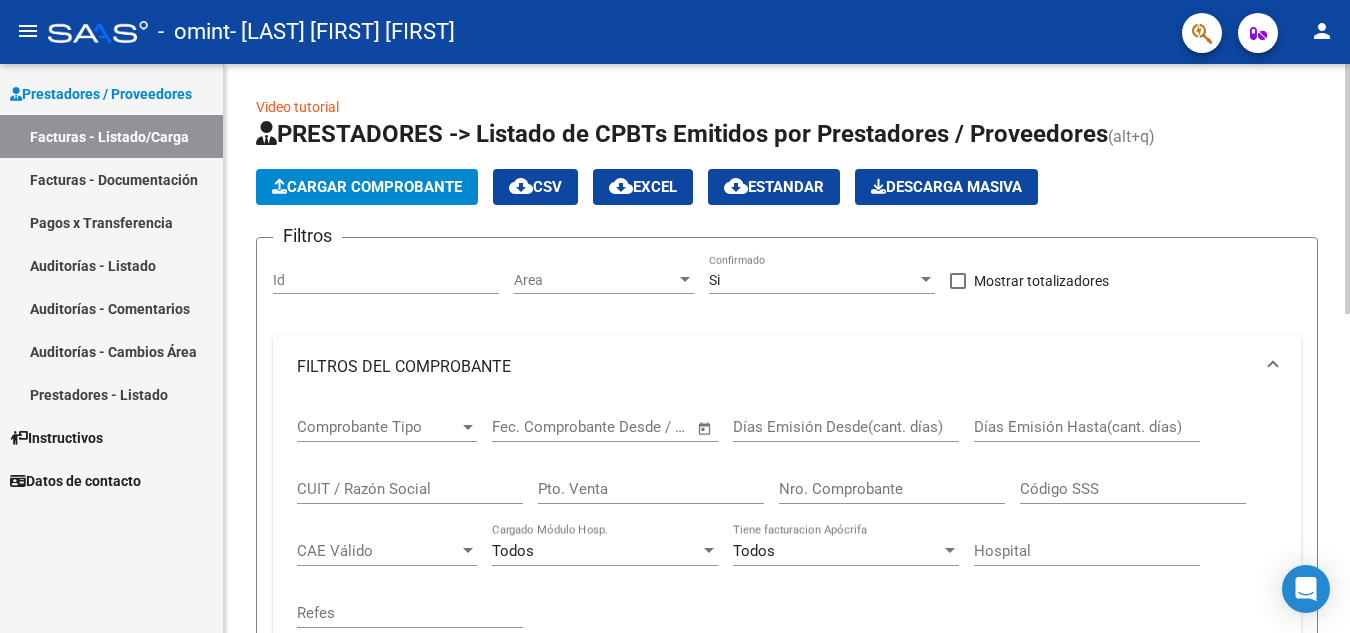 click at bounding box center (468, 427) 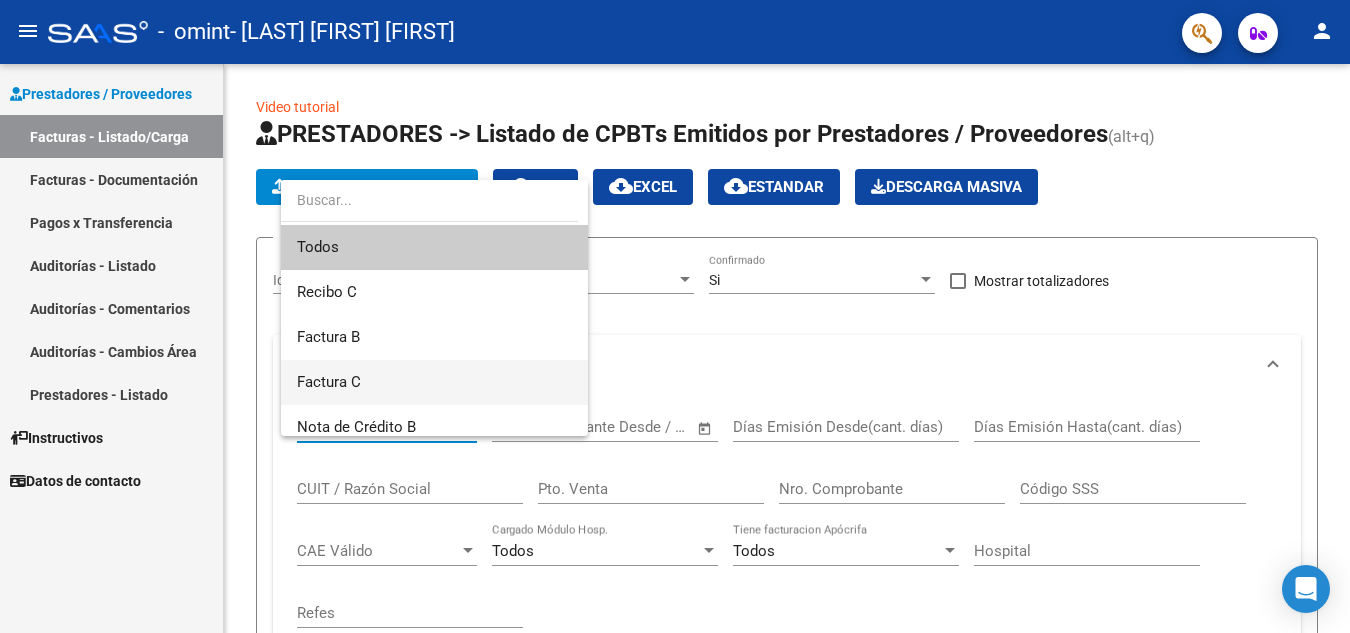 click on "Factura C" at bounding box center [434, 382] 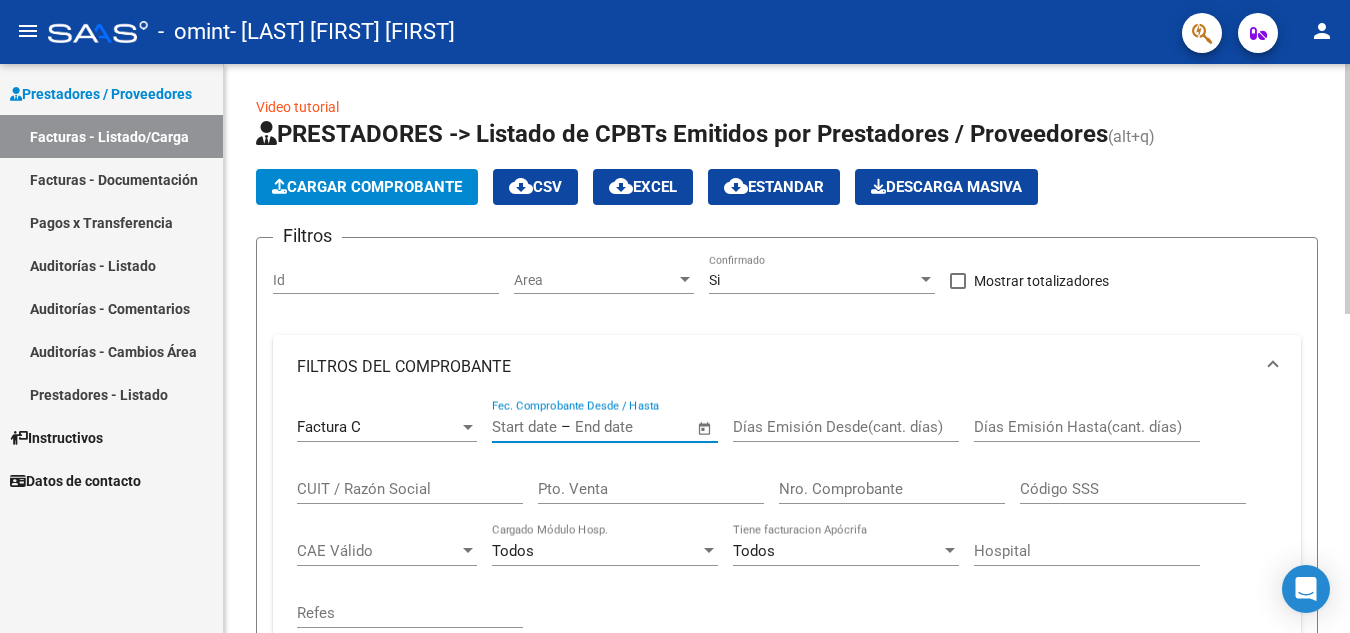 click at bounding box center (623, 427) 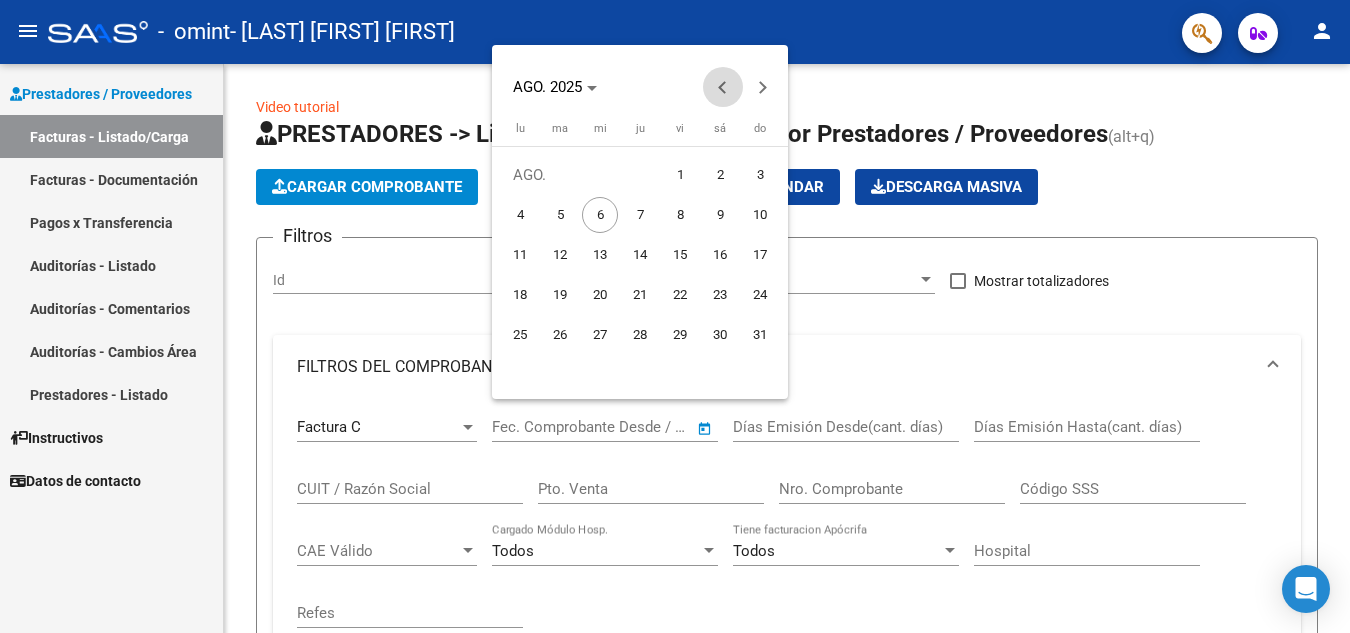 click at bounding box center (723, 87) 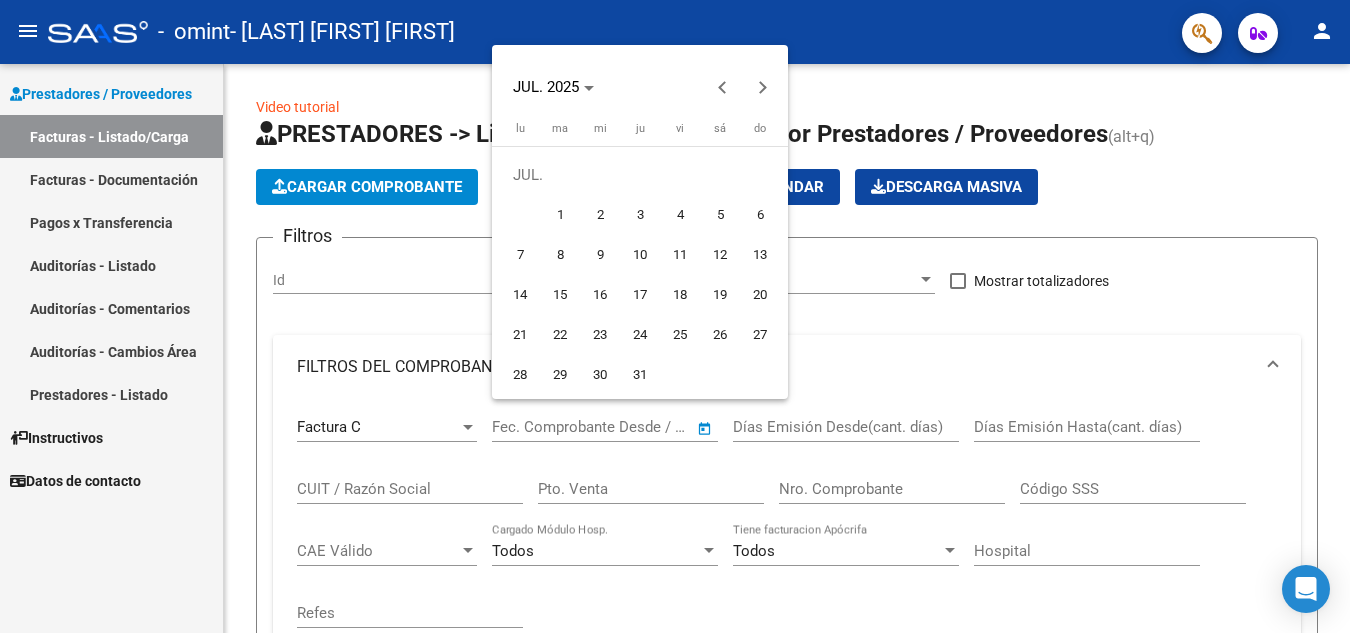 click on "1" at bounding box center (560, 215) 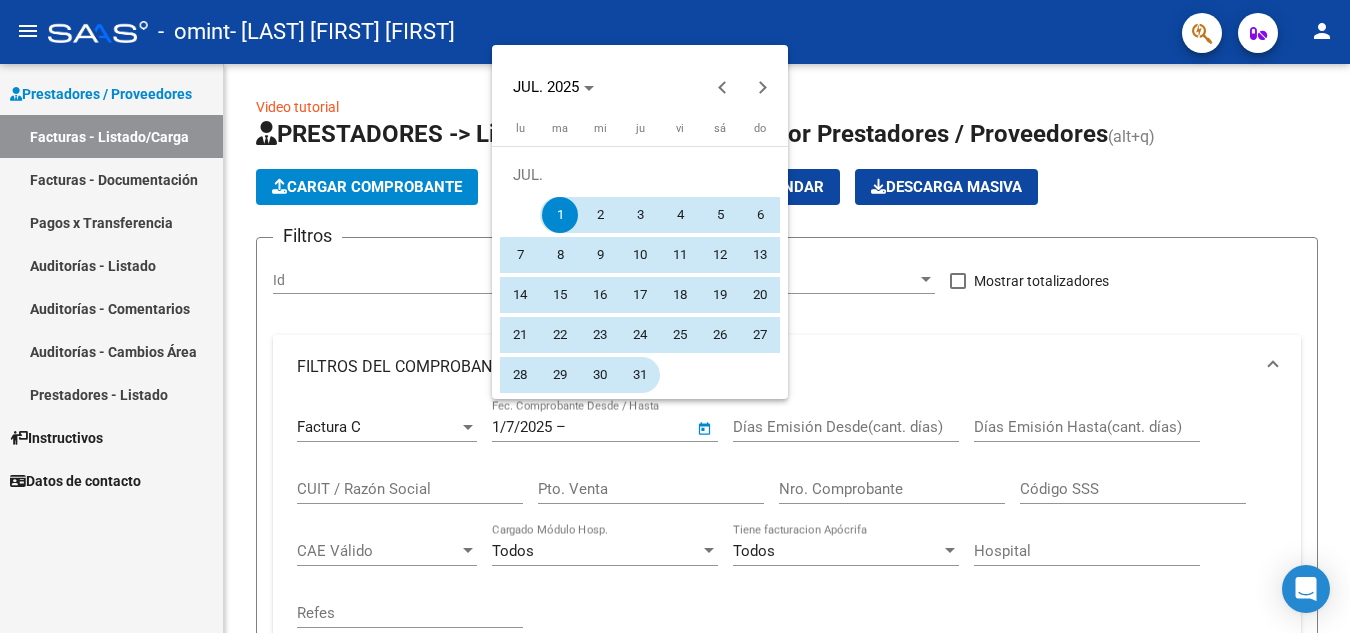 click on "31" at bounding box center [640, 375] 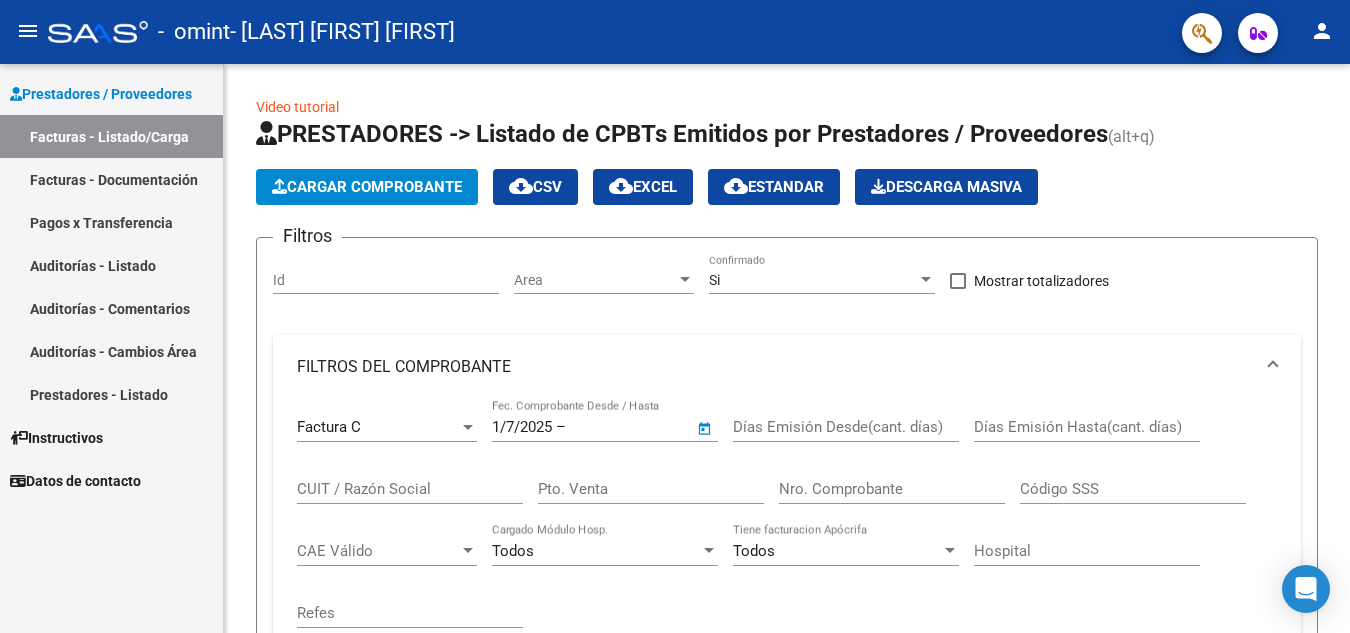 type on "31/7/2025" 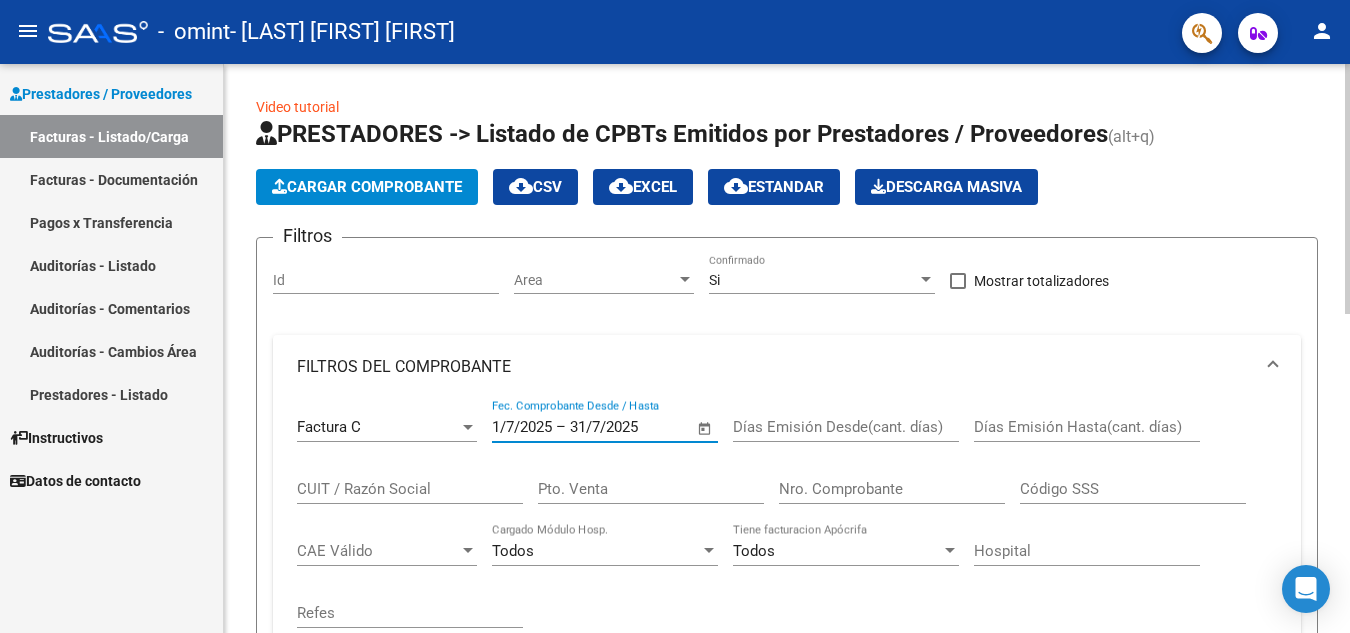 click on "CUIT / Razón Social" at bounding box center [410, 489] 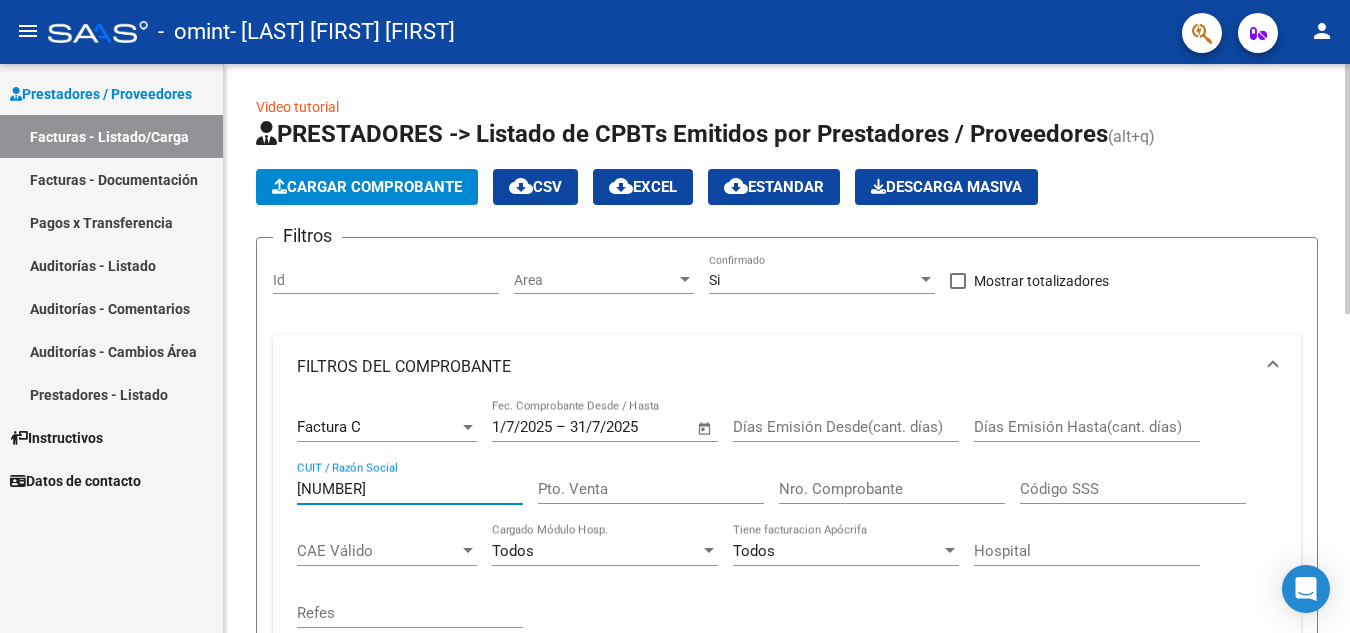 type on "[NUMBER]" 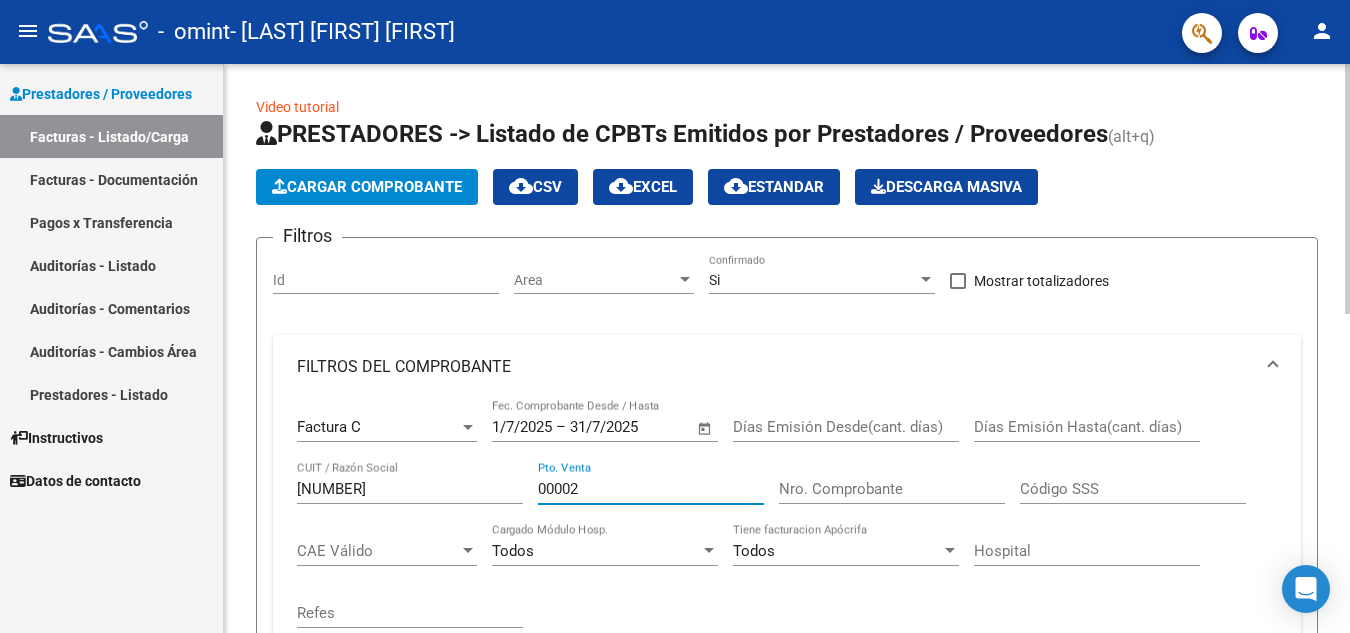 type on "00002" 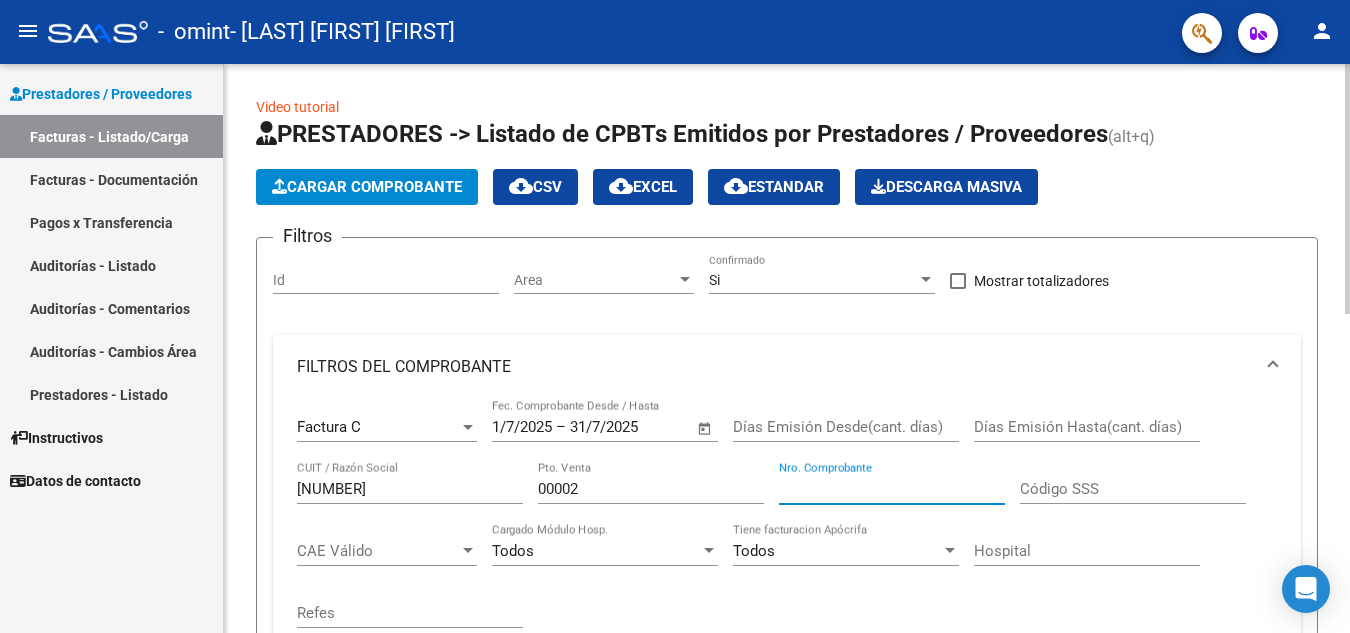 click on "Nro. Comprobante" at bounding box center (892, 489) 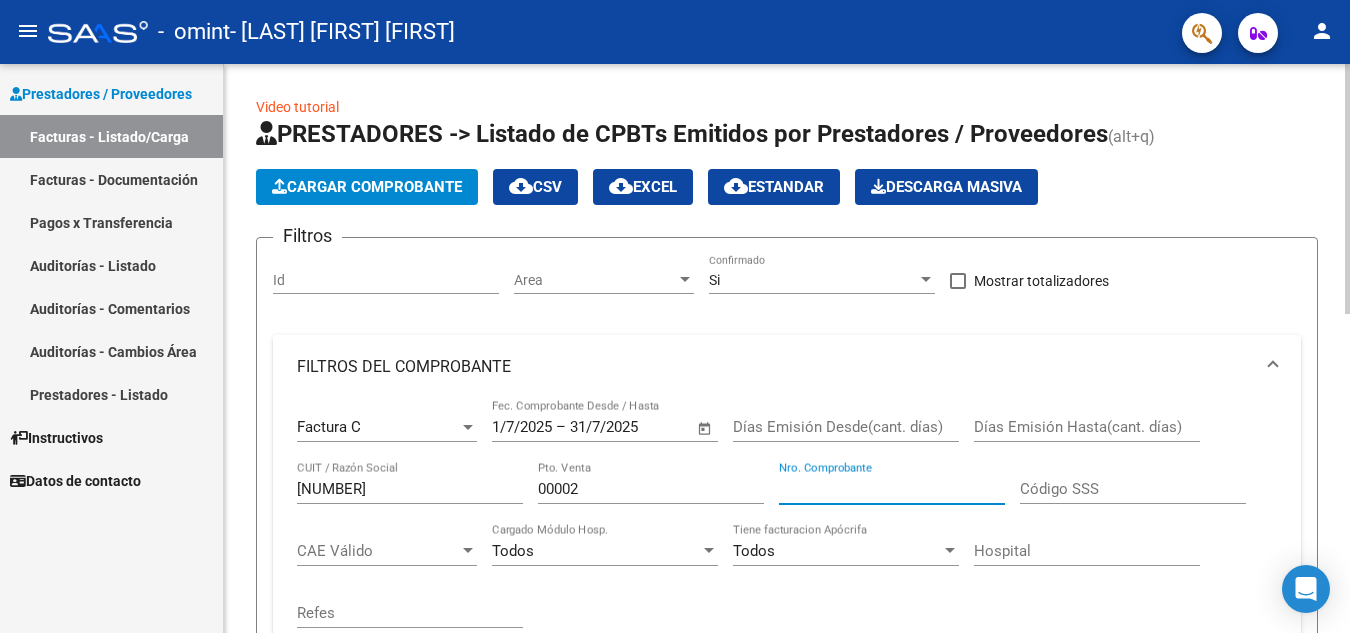 type on "[NUMBER]" 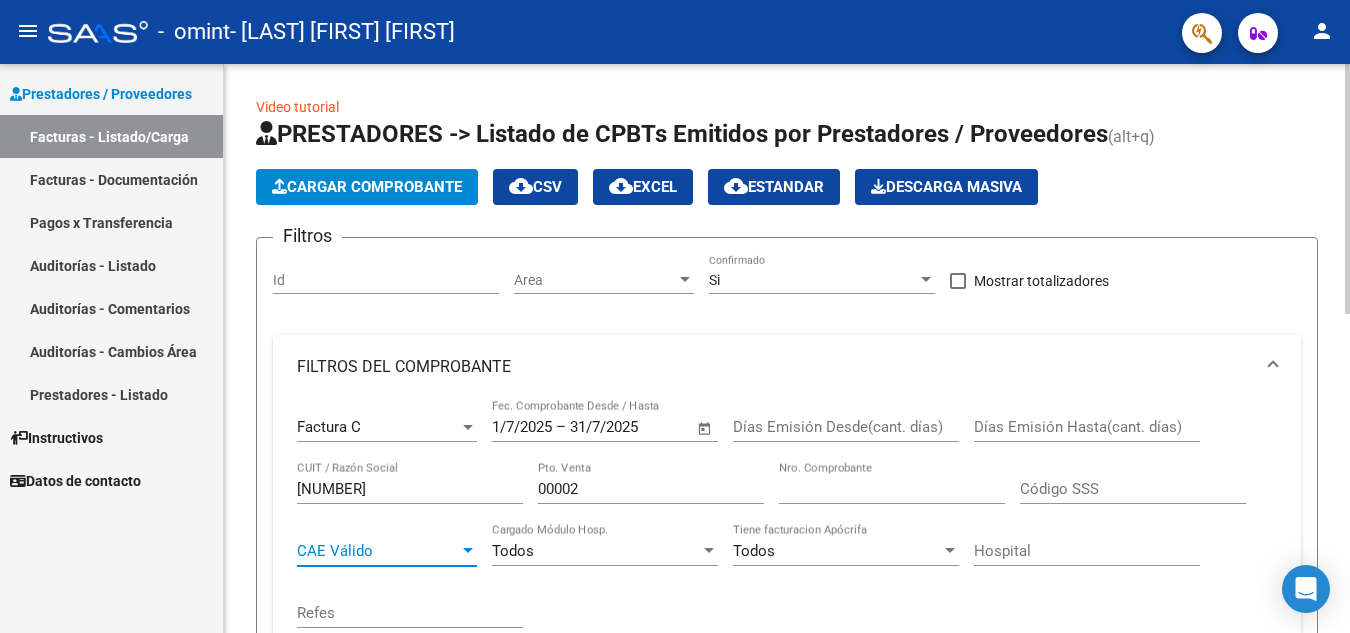 click on "CAE Válido" at bounding box center (378, 551) 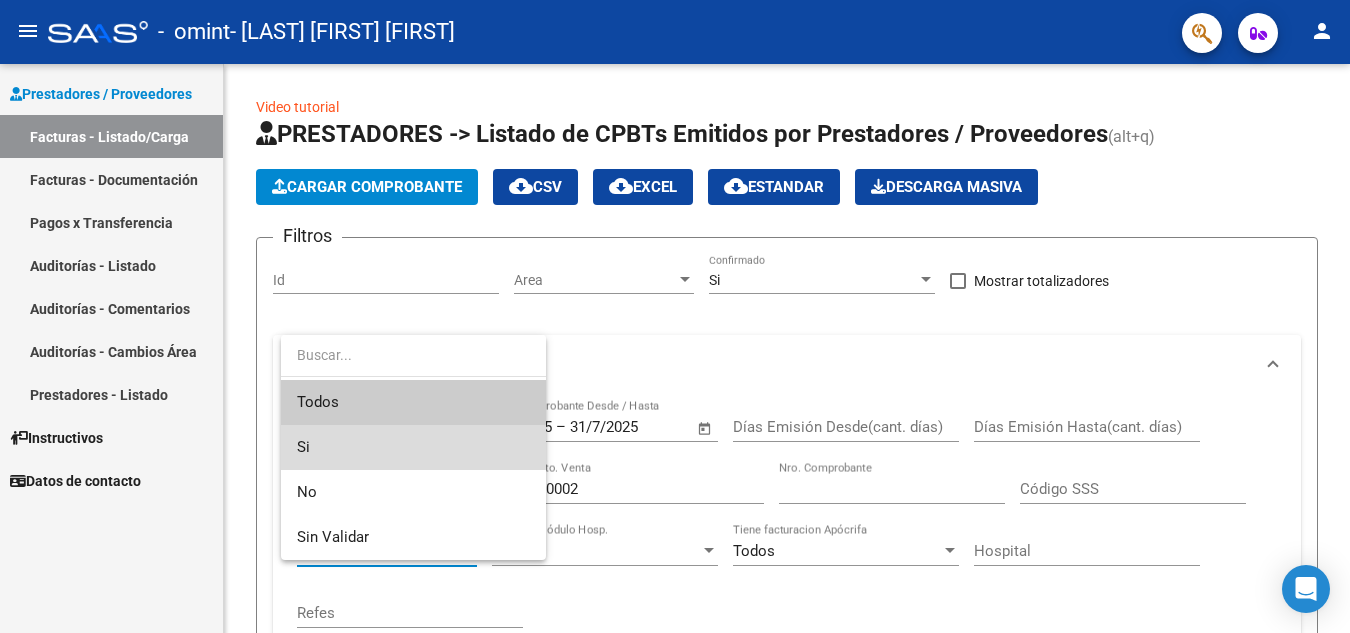 click on "Si" at bounding box center [413, 447] 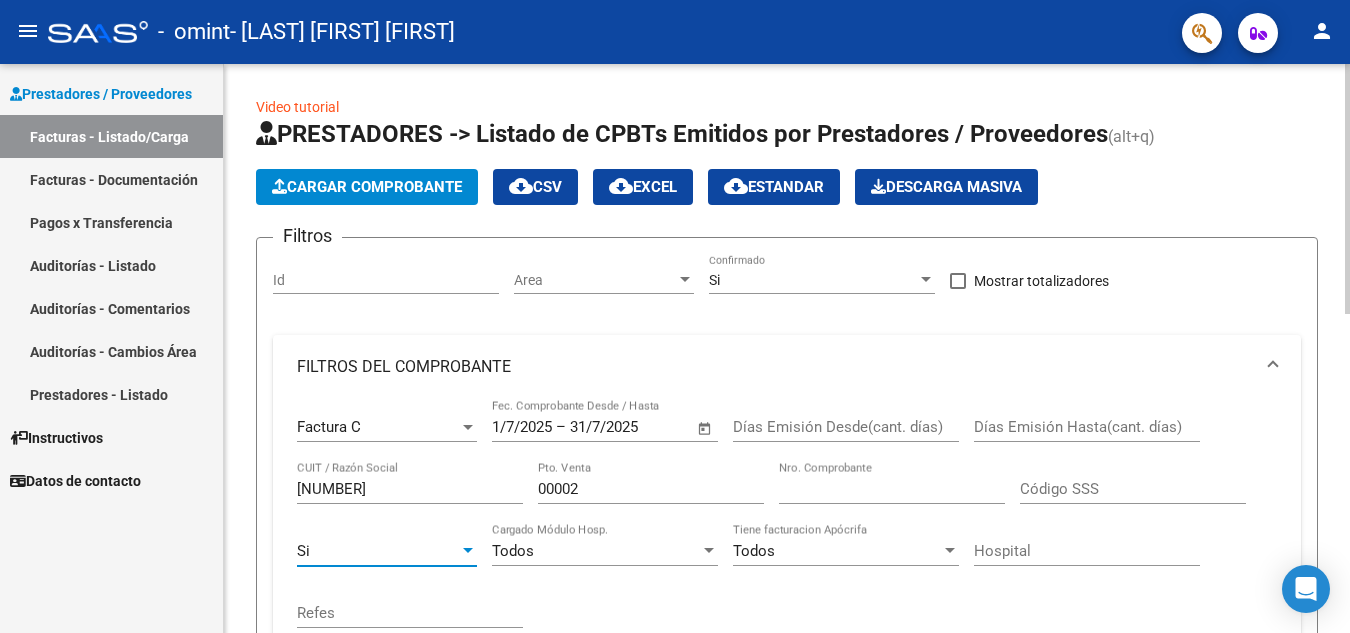 click at bounding box center (709, 550) 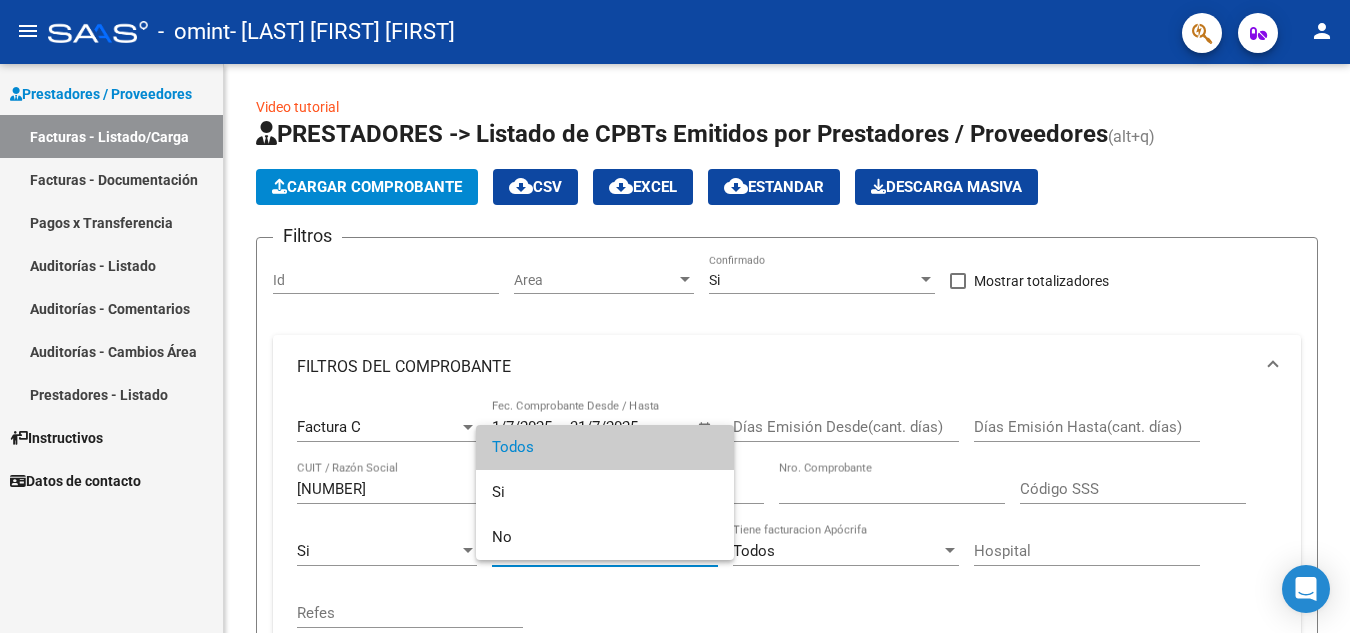 click at bounding box center (675, 316) 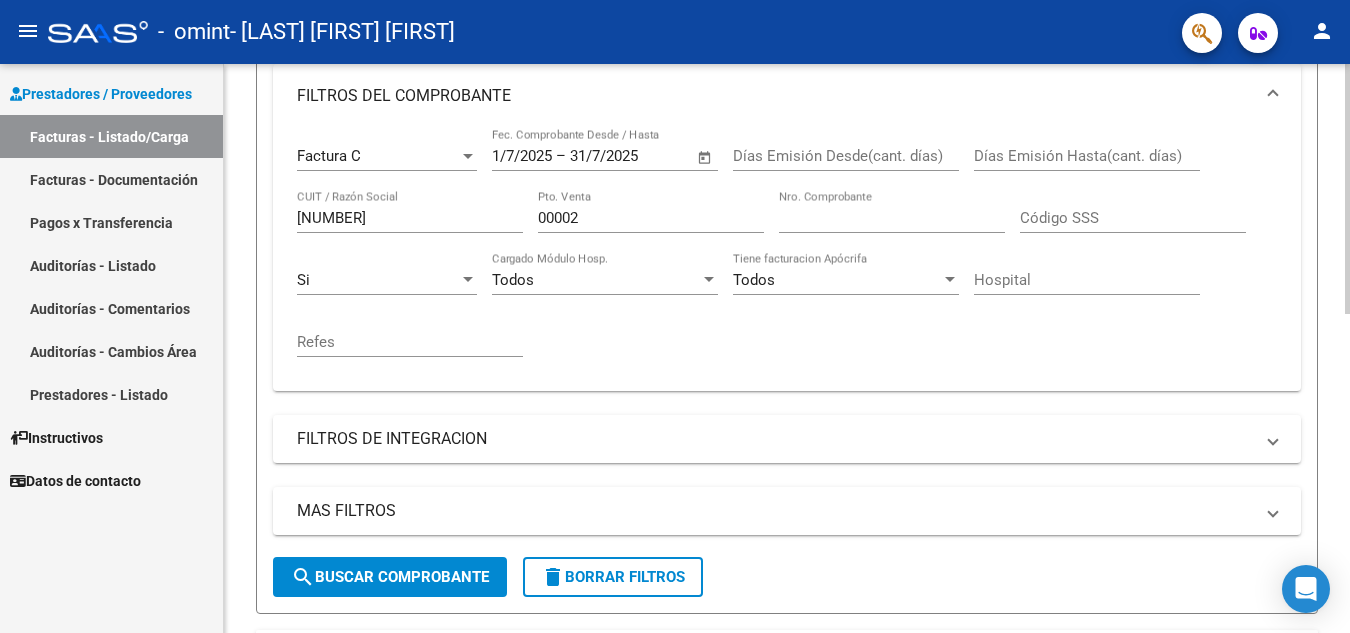 scroll, scrollTop: 276, scrollLeft: 0, axis: vertical 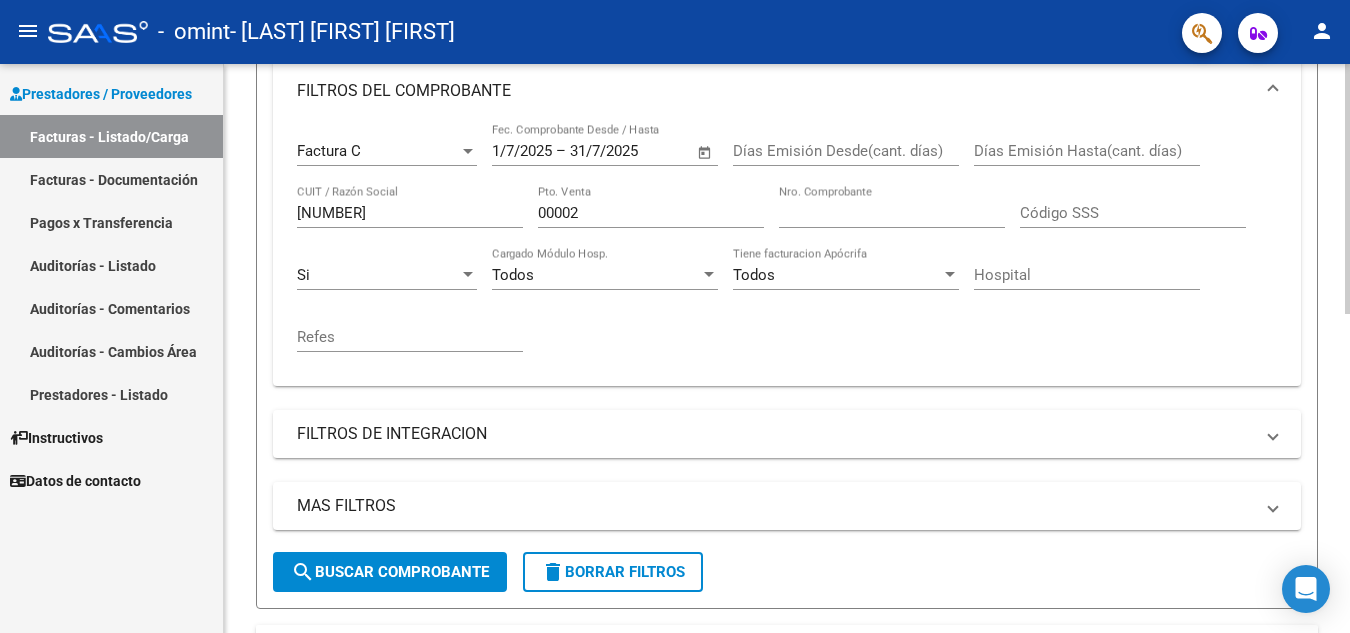 click on "Video tutorial   PRESTADORES -> Listado de CPBTs Emitidos por Prestadores / Proveedores (alt+q)   Cargar Comprobante
cloud_download  CSV  cloud_download  EXCEL  cloud_download  Estandar   Descarga Masiva
Filtros Id Area Area Si Confirmado   Mostrar totalizadores   FILTROS DEL COMPROBANTE  Factura C Comprobante Tipo 1/7/2025 1/7/2025 – 31/7/2025 31/7/2025 Fec. Comprobante Desde / Hasta Días Emisión Desde(cant. días) Días Emisión Hasta(cant. días) [NUMBER] CUIT / Razón Social 00002 Pto. Venta 00000801 Nro. Comprobante Código SSS Si CAE Válido Todos Cargado Módulo Hosp. Todos Tiene facturacion Apócrifa Hospital Refes  FILTROS DE INTEGRACION  Período De Prestación Campos del Archivo de Rendición Devuelto x SSS (dr_envio) Todos Rendido x SSS (dr_envio) Tipo de Registro Tipo de Registro Período Presentación Período Presentación Campos del Legajo Asociado (preaprobación) Afiliado Legajo (cuil/nombre) Todos Solo facturas preaprobadas  MAS FILTROS  Todos Con Doc. Respaldatoria Todos Todos" 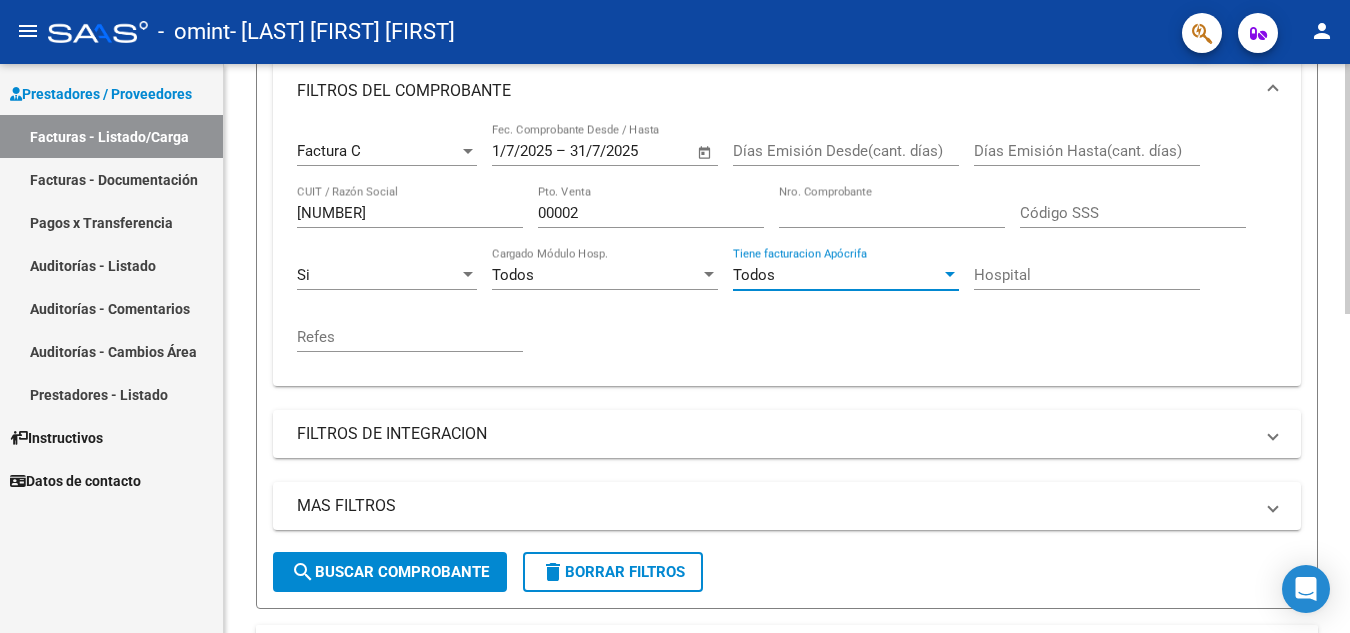 click at bounding box center [950, 274] 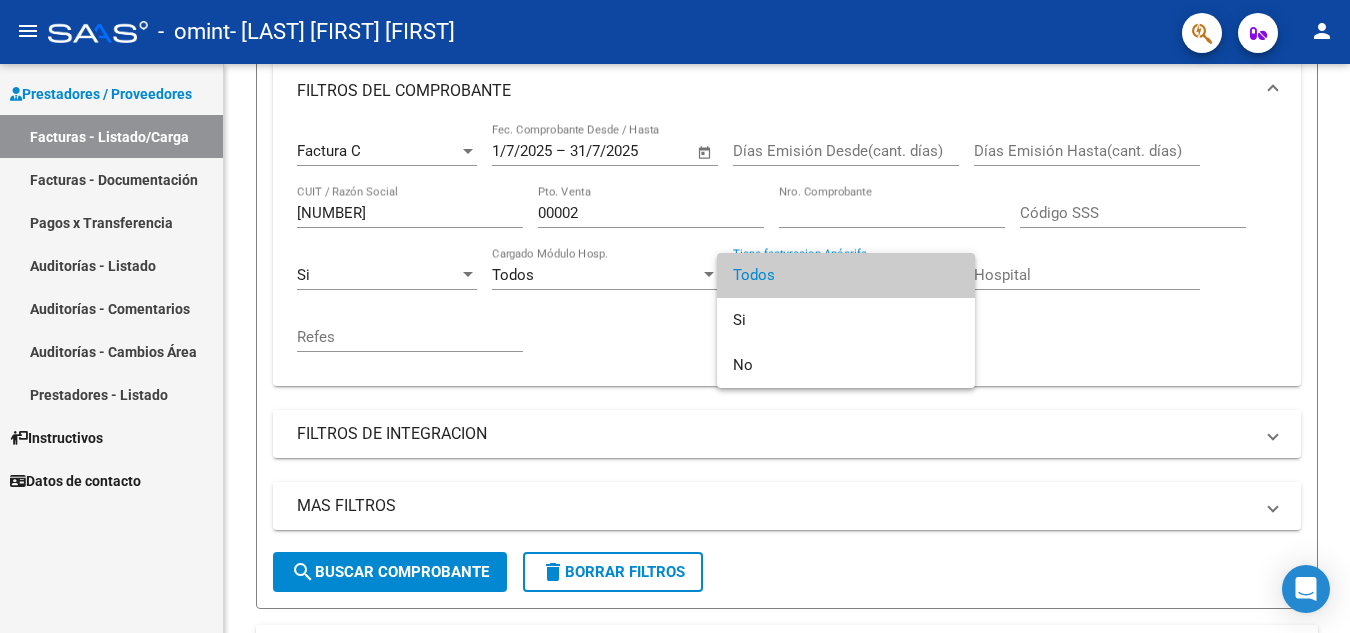 click at bounding box center (675, 316) 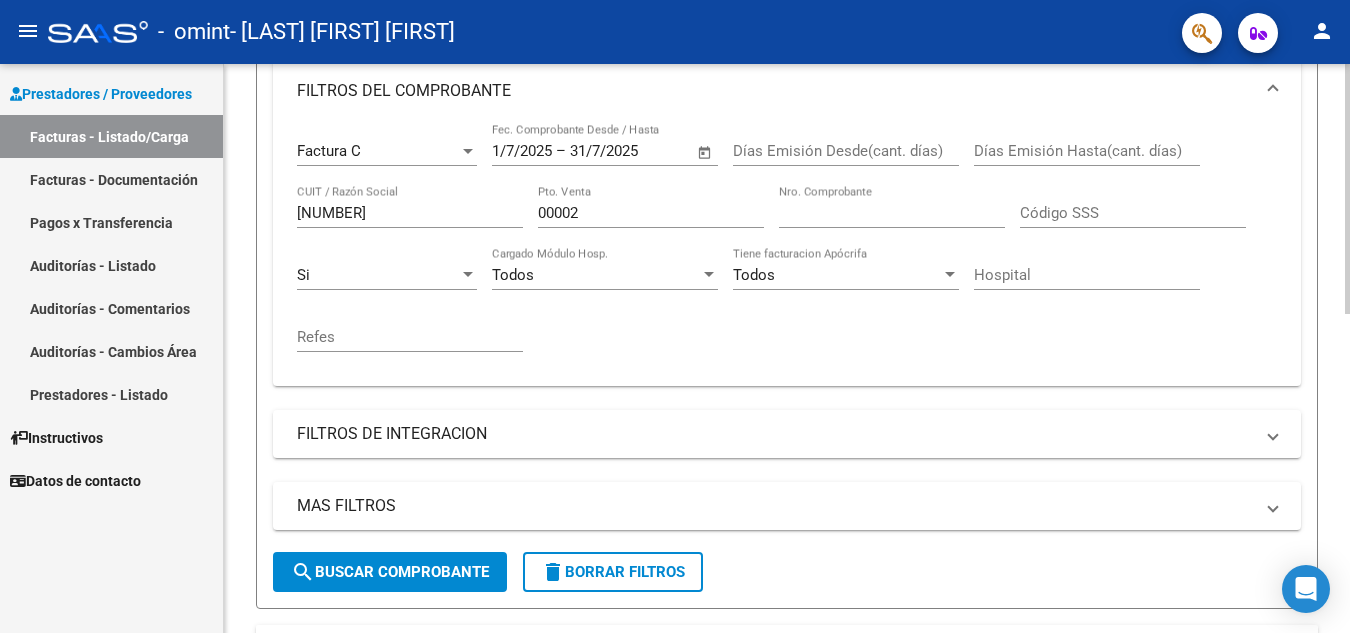 click on "Código SSS" at bounding box center (1133, 213) 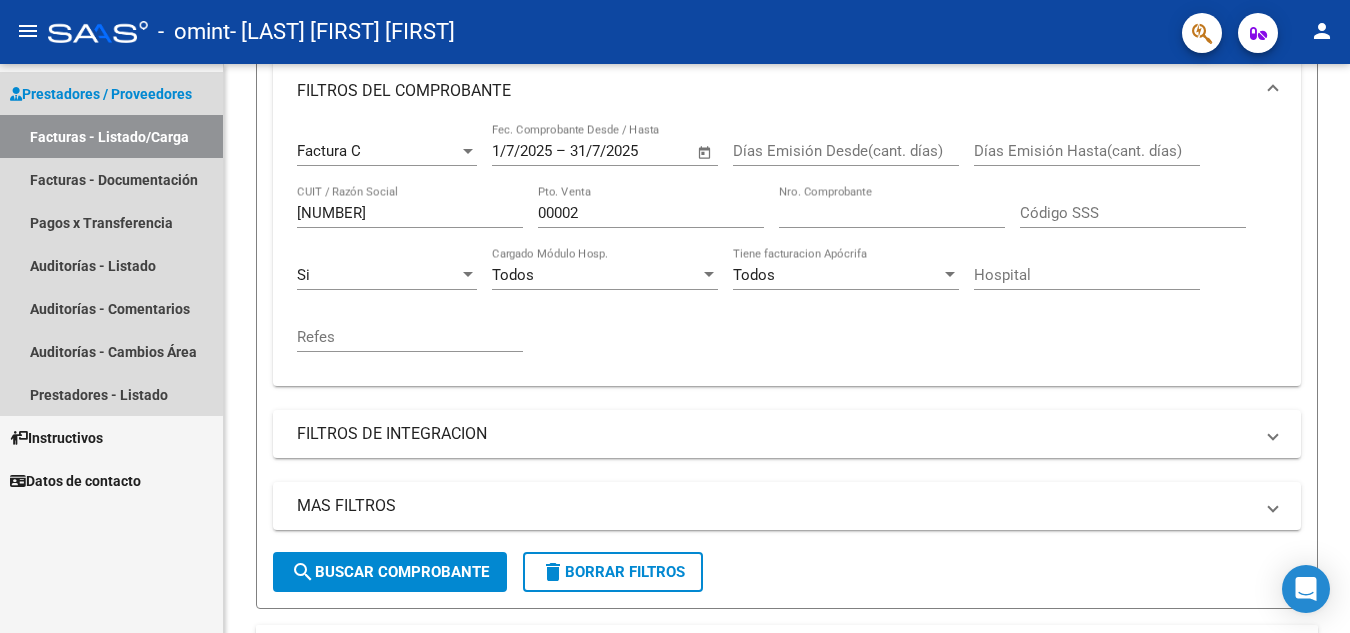 click on "Prestadores / Proveedores" at bounding box center [101, 94] 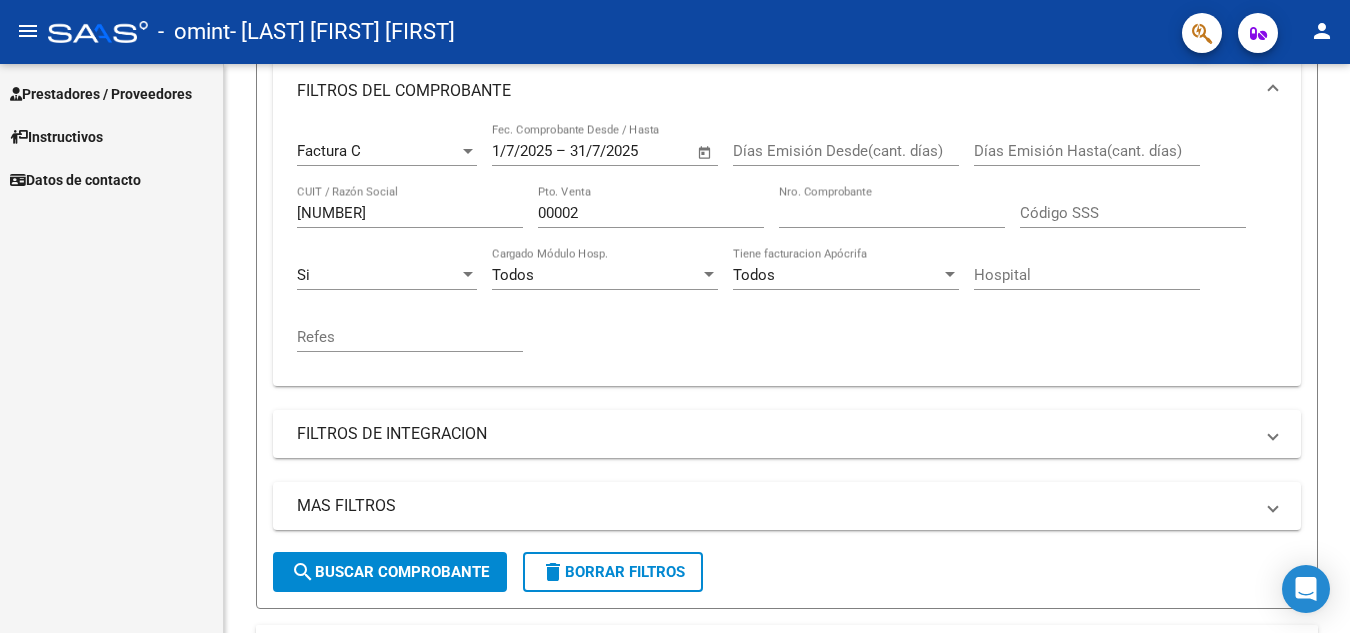 click on "Instructivos" at bounding box center (56, 137) 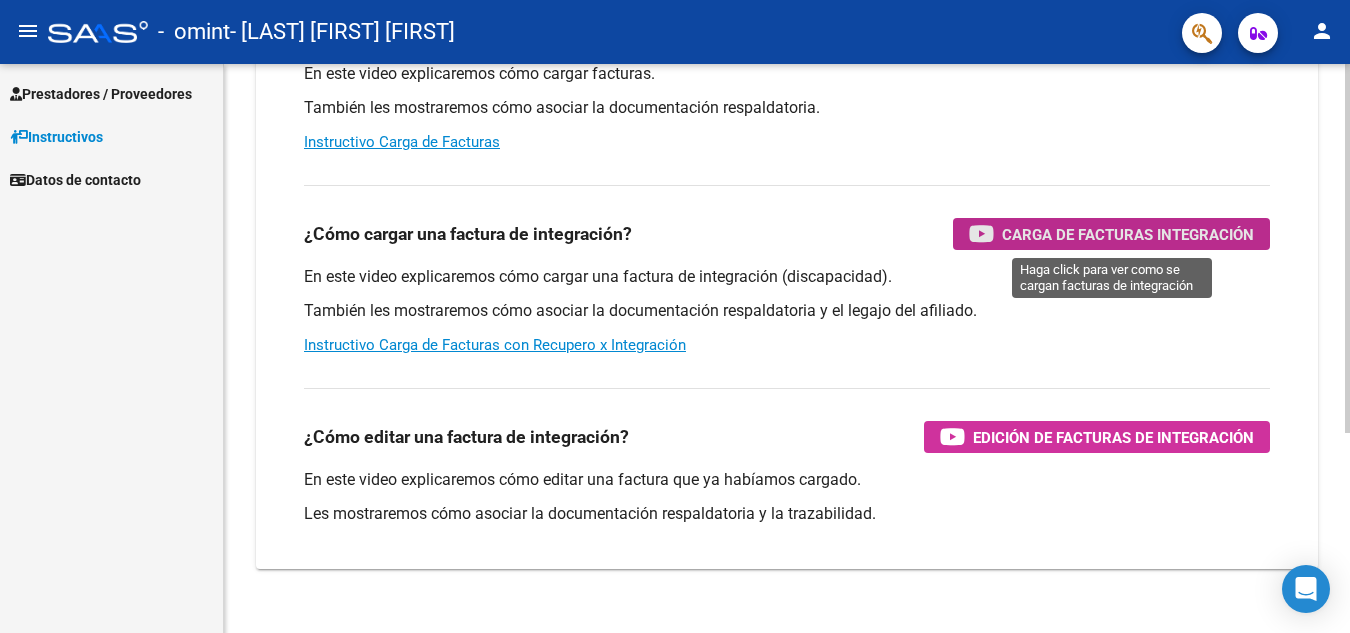 click on "Carga de Facturas Integración" at bounding box center (1128, 234) 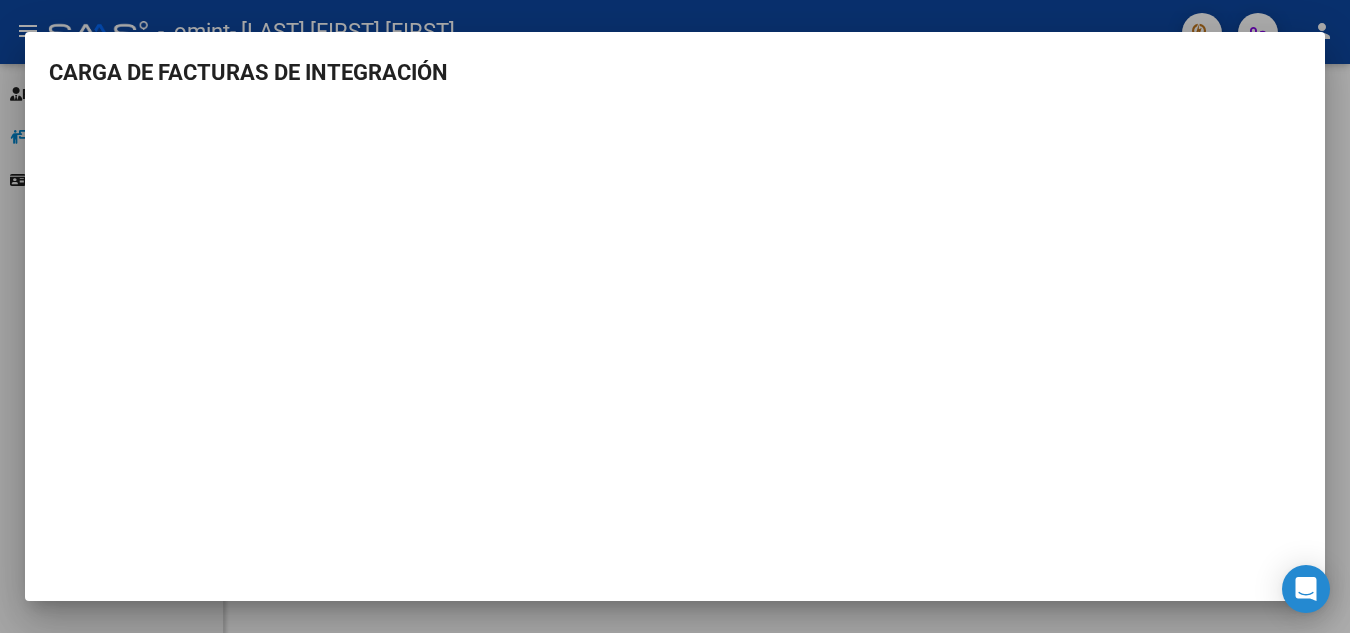 click at bounding box center (675, 316) 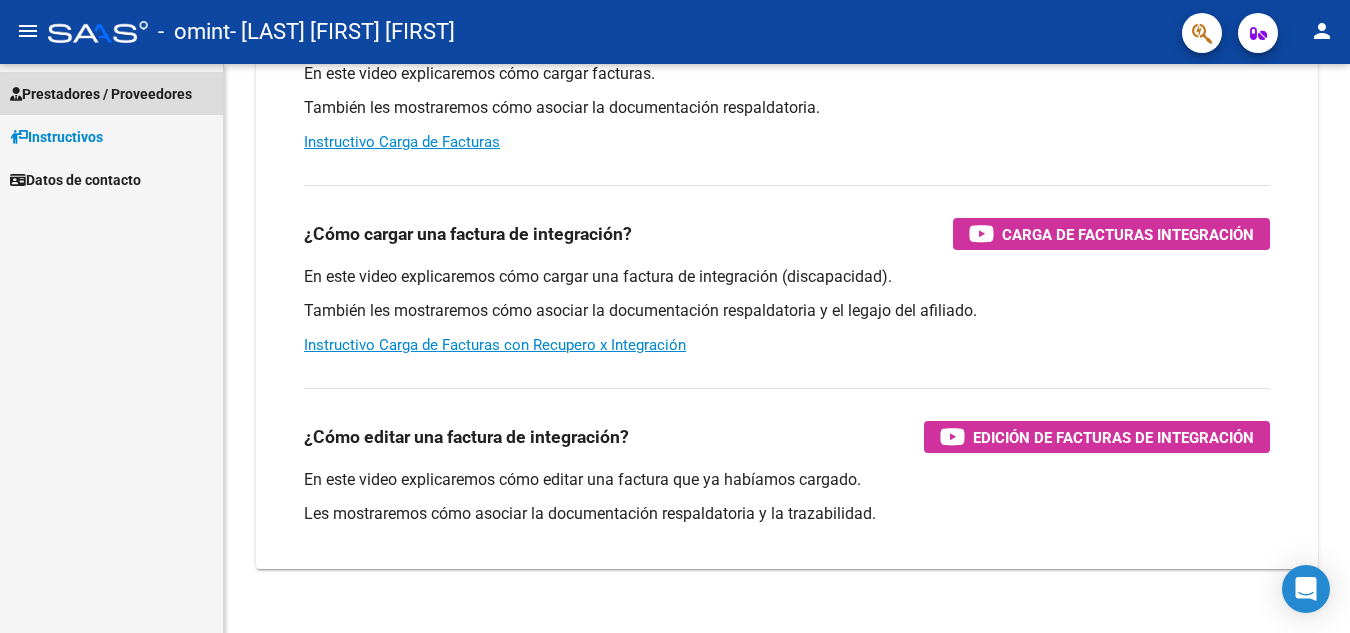 click on "Prestadores / Proveedores" at bounding box center [101, 94] 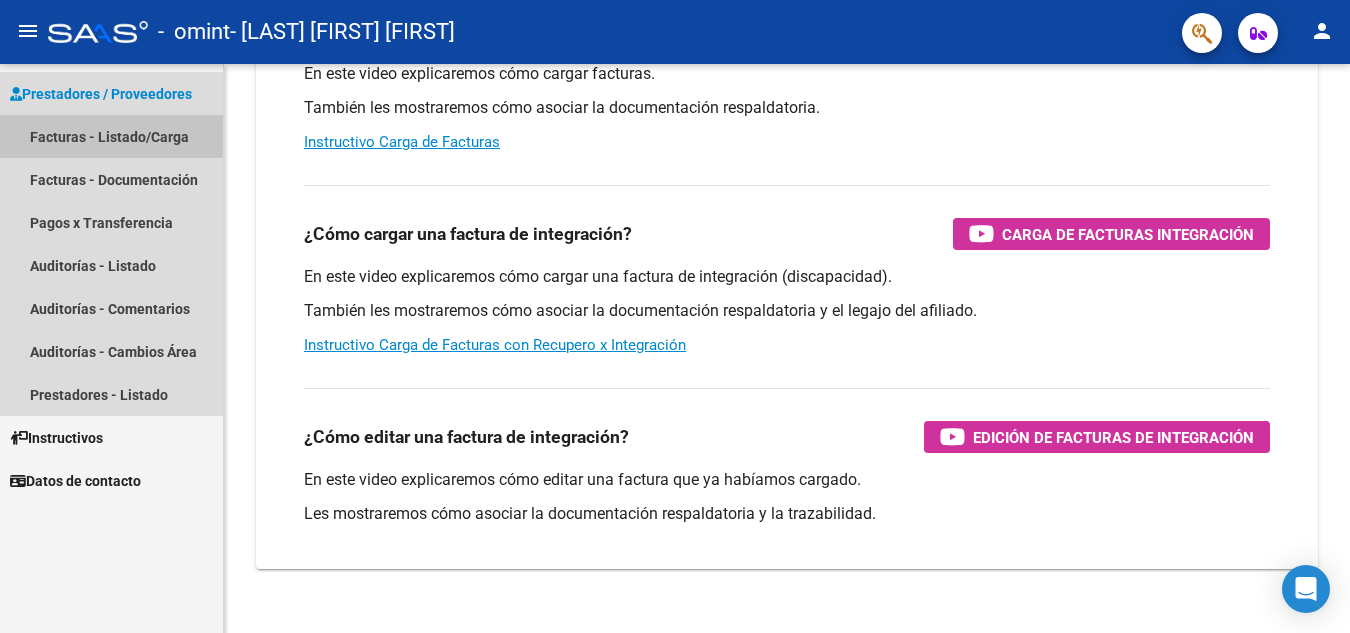 click on "Facturas - Listado/Carga" at bounding box center [111, 136] 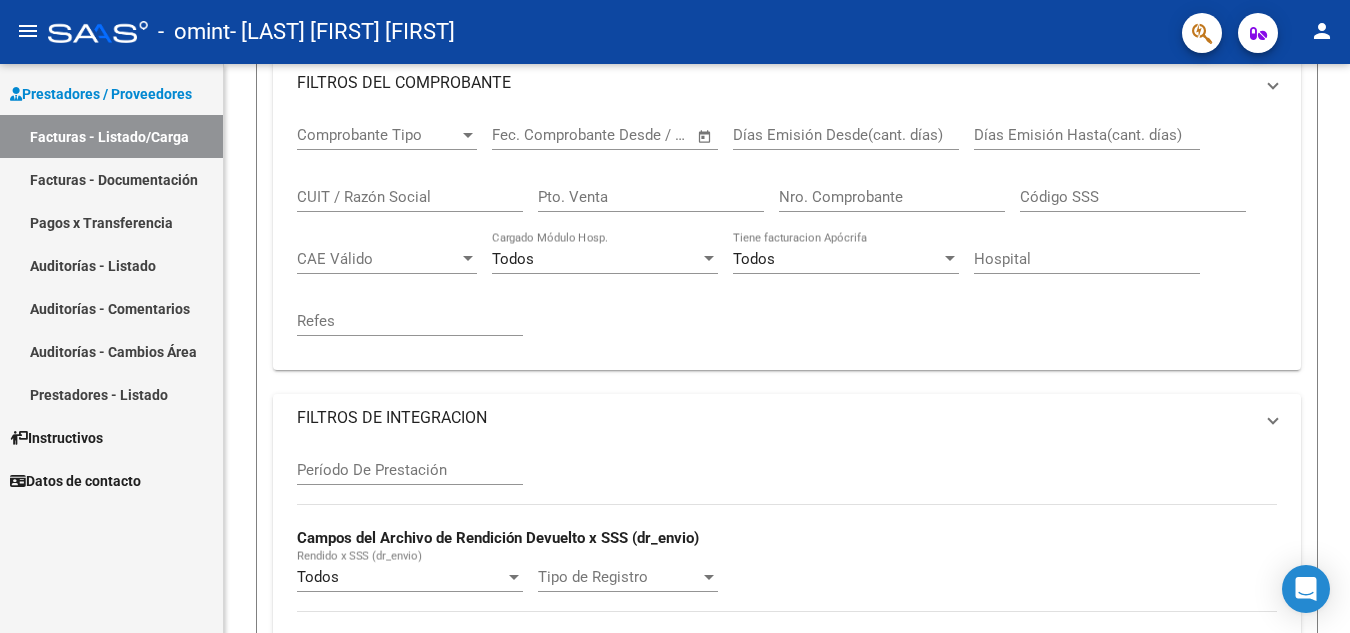 scroll, scrollTop: 0, scrollLeft: 0, axis: both 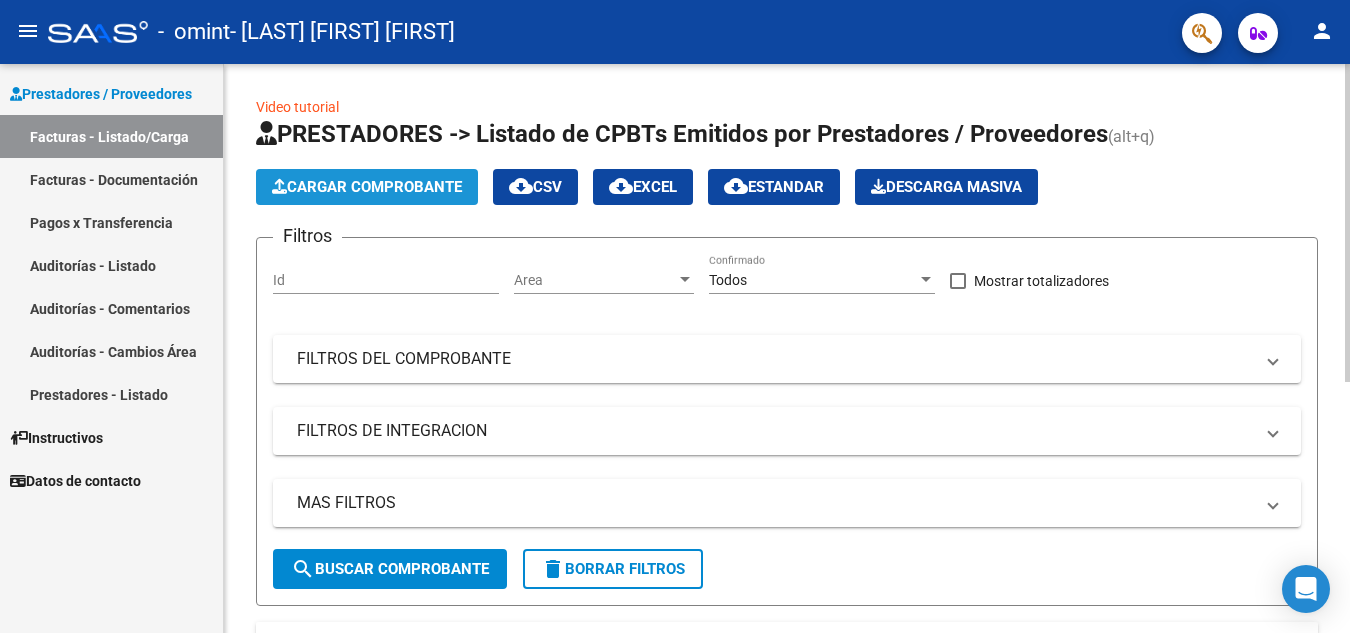 click on "Cargar Comprobante" 